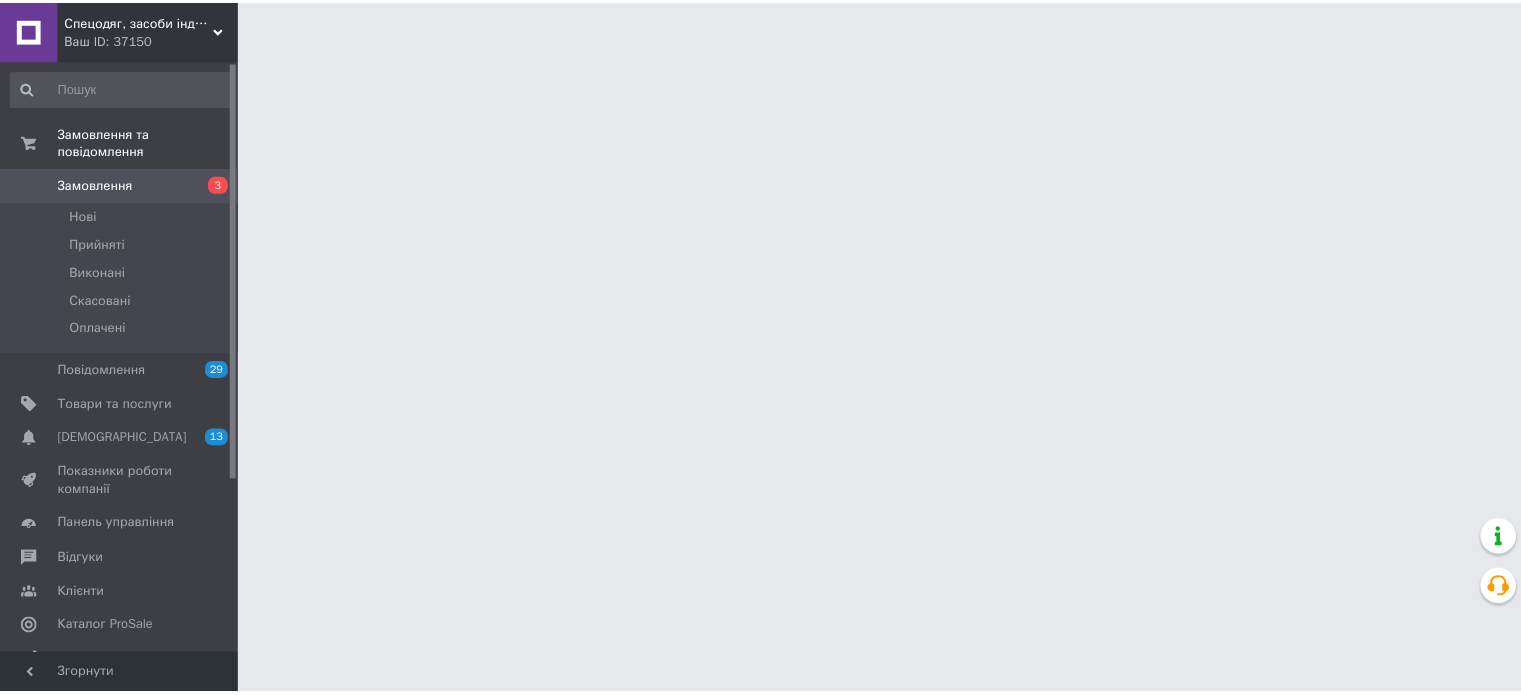 scroll, scrollTop: 0, scrollLeft: 0, axis: both 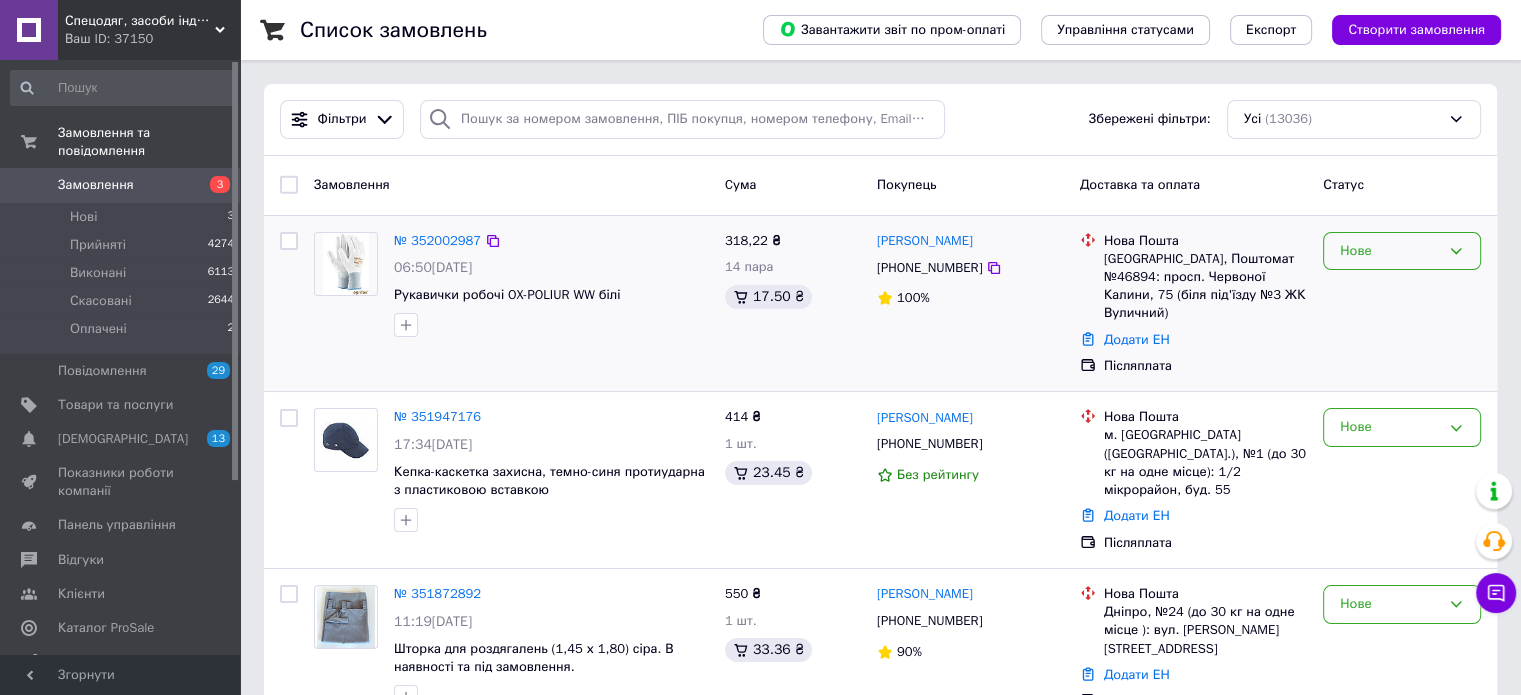 click on "Нове" at bounding box center [1402, 251] 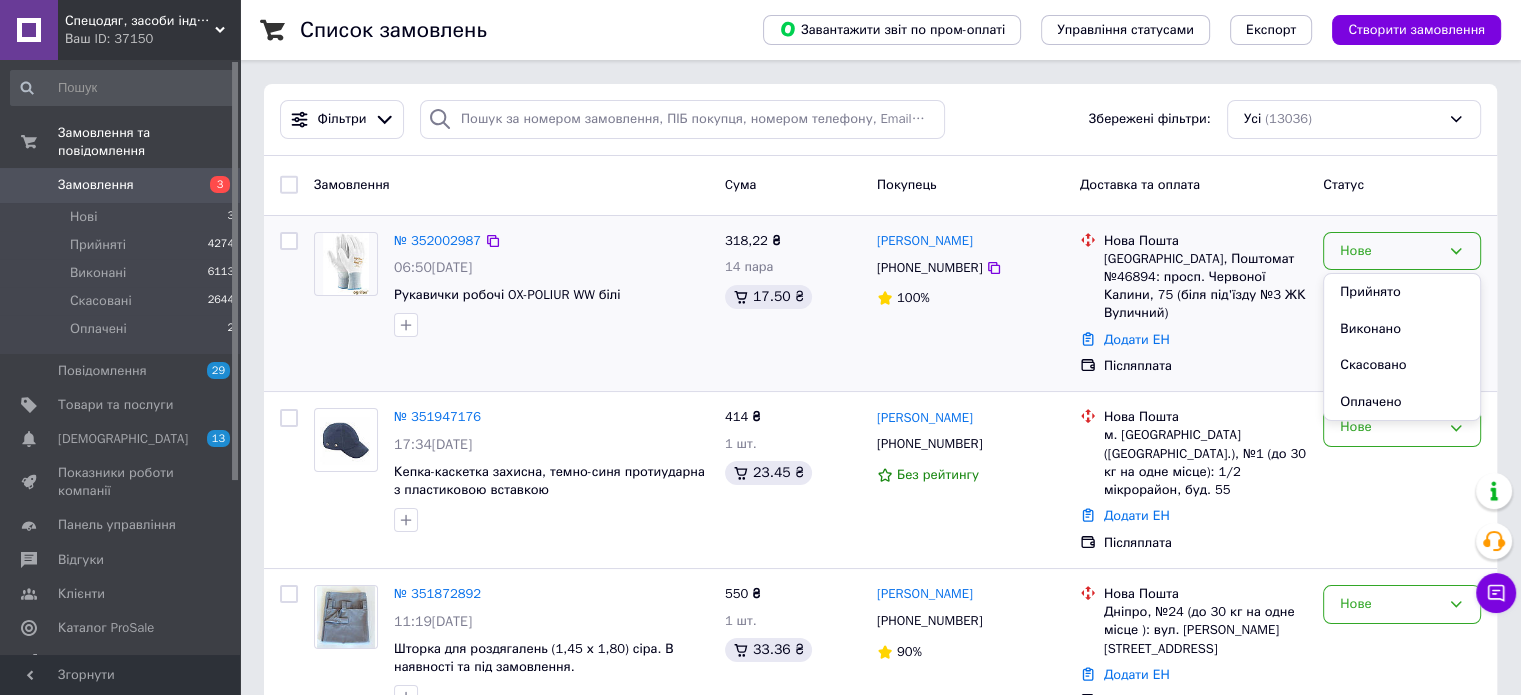click on "Прийнято" at bounding box center [1402, 292] 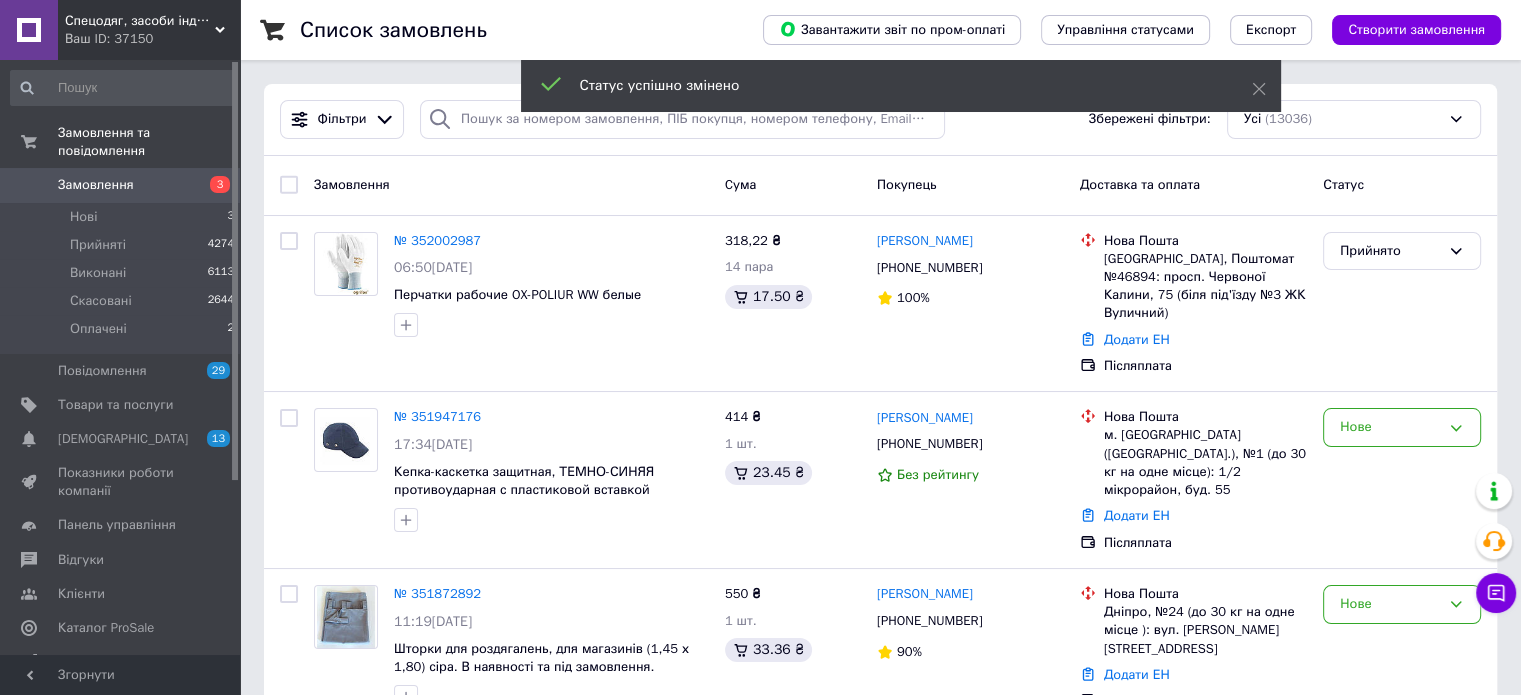 click on "Нове" at bounding box center (1402, 427) 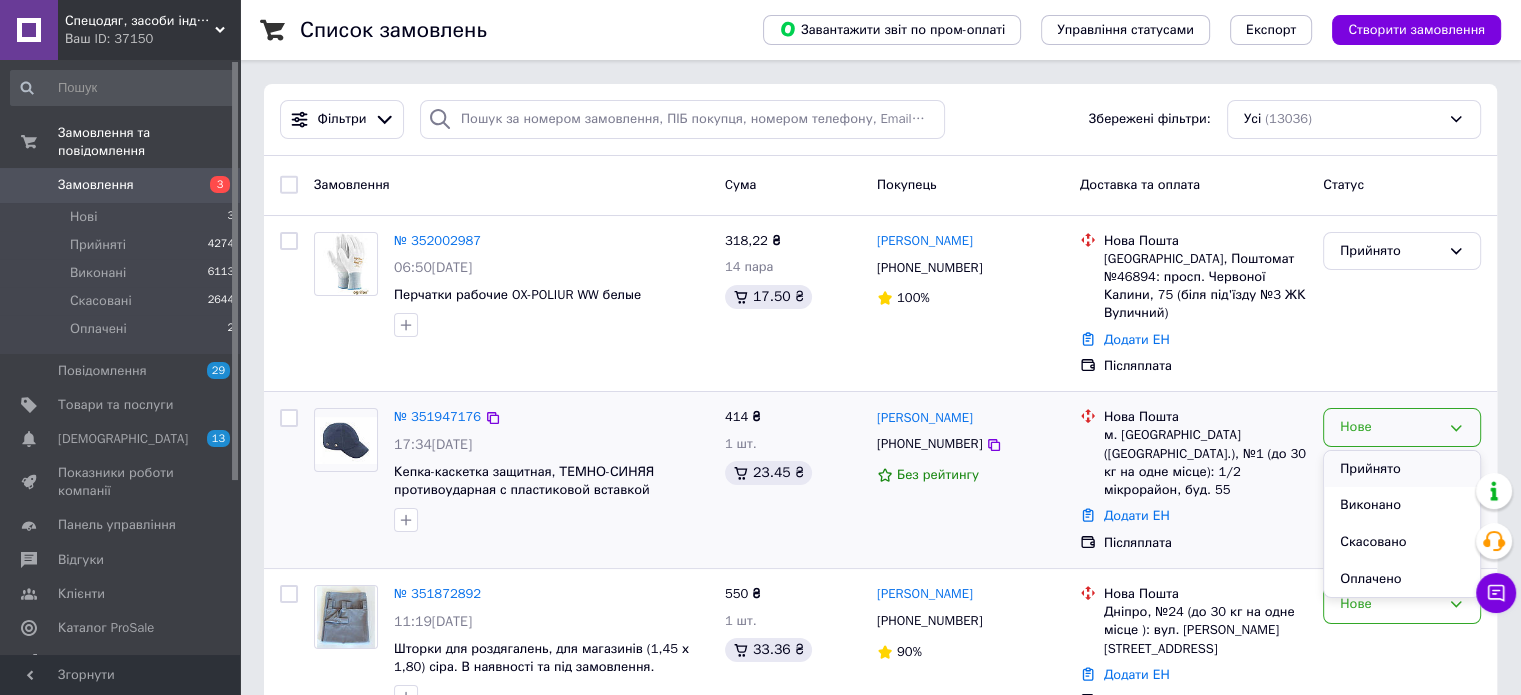 click on "Прийнято" at bounding box center (1402, 469) 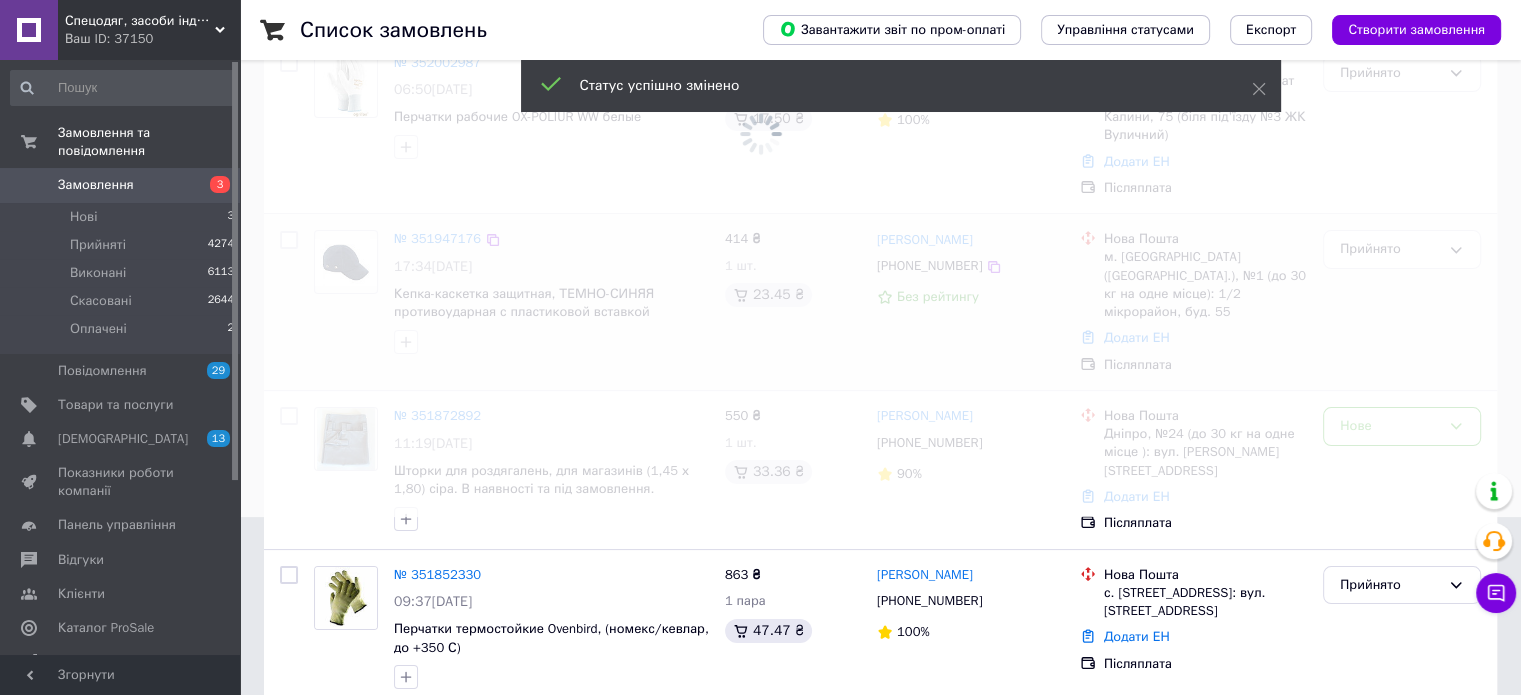 scroll, scrollTop: 200, scrollLeft: 0, axis: vertical 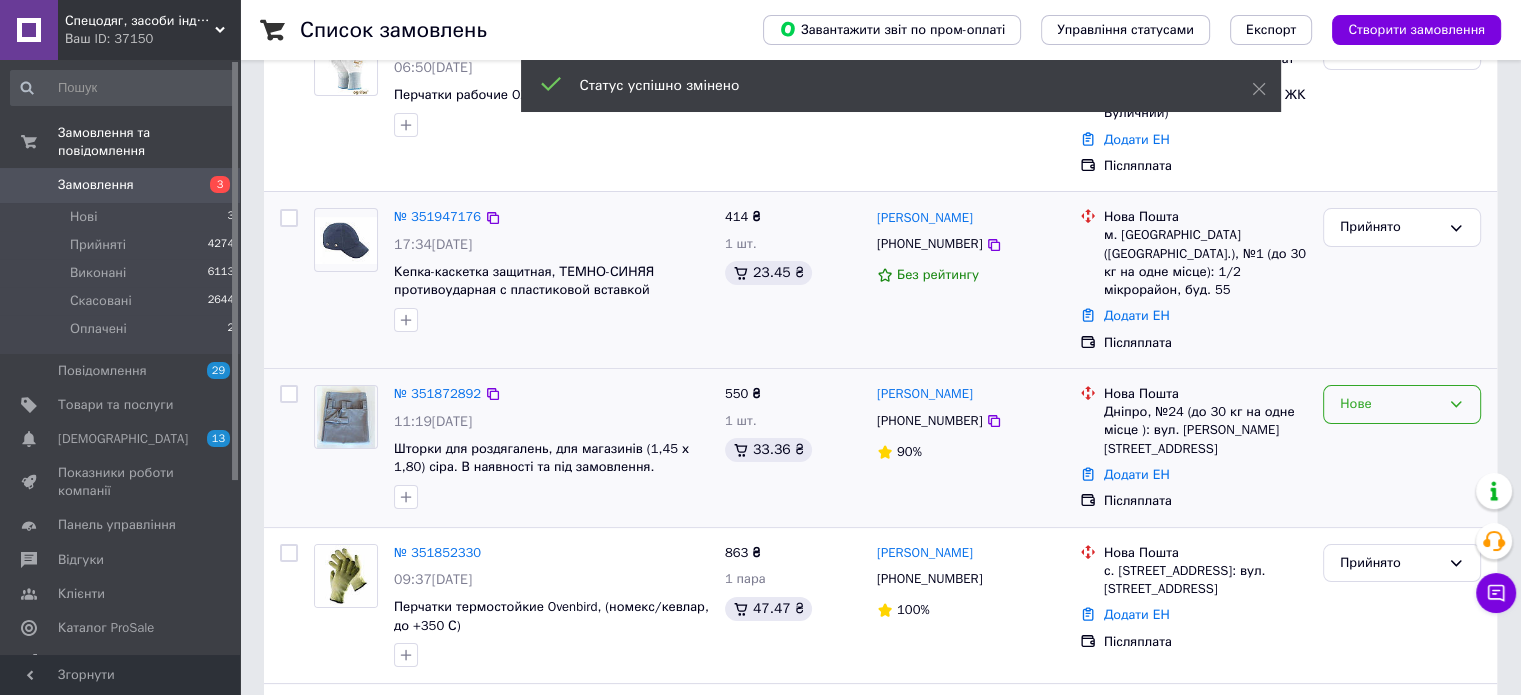 click on "Нове" at bounding box center [1402, 404] 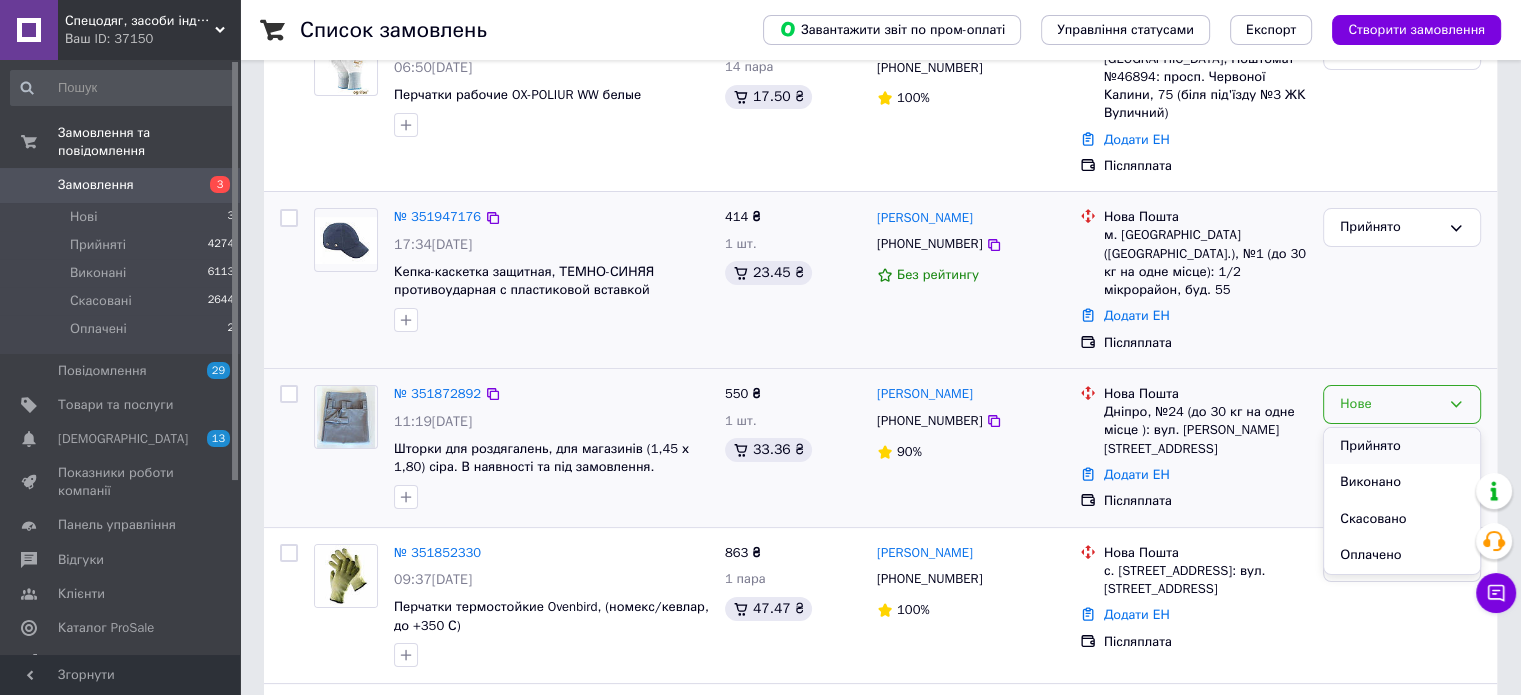 click on "Прийнято" at bounding box center (1402, 446) 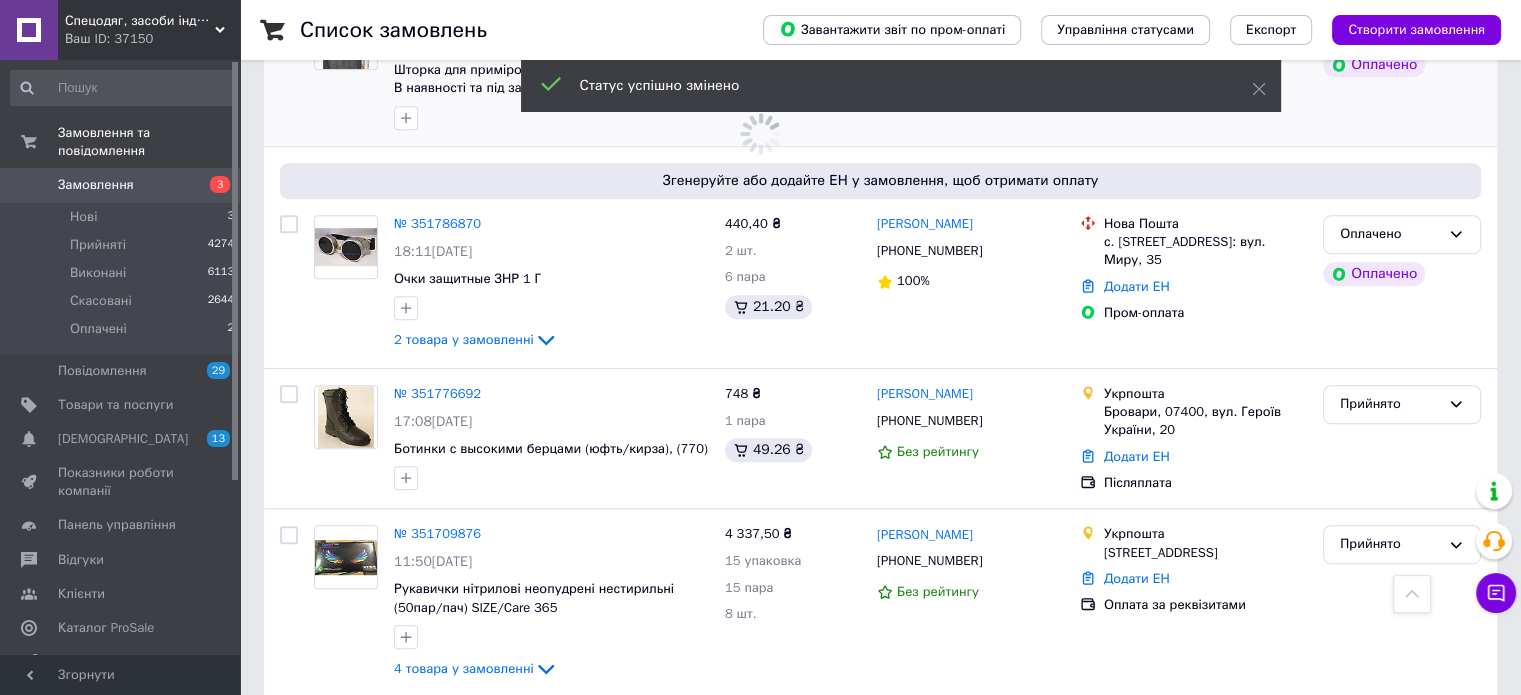 scroll, scrollTop: 1000, scrollLeft: 0, axis: vertical 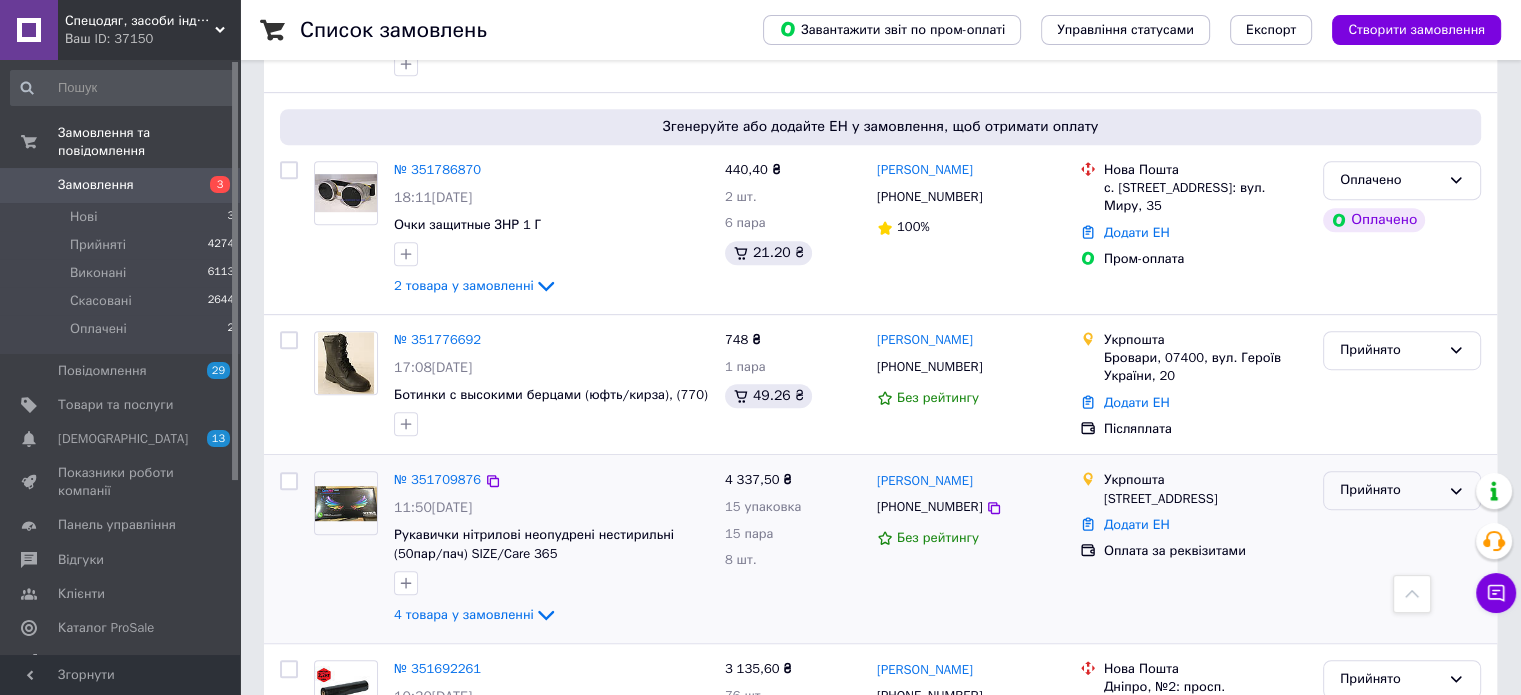 click on "Прийнято" at bounding box center (1390, 490) 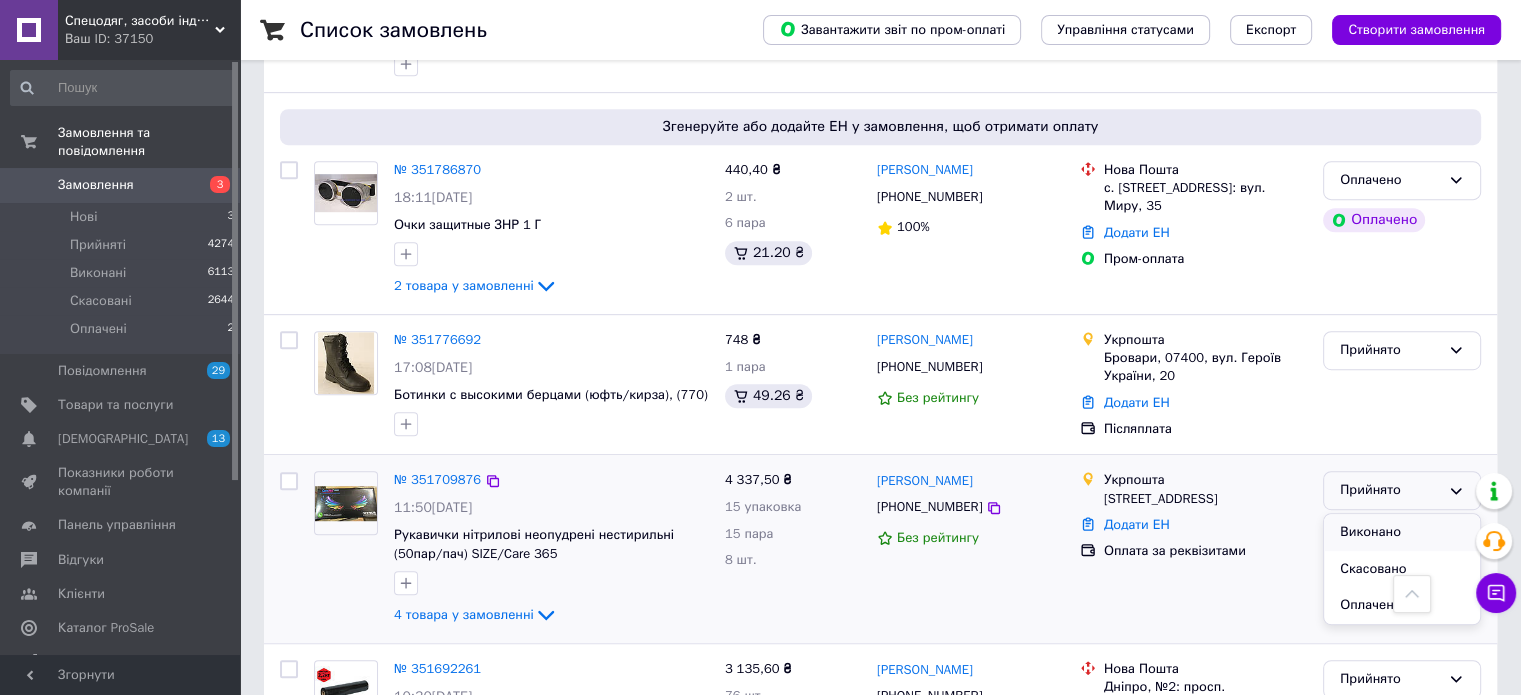 click on "Виконано" at bounding box center (1402, 532) 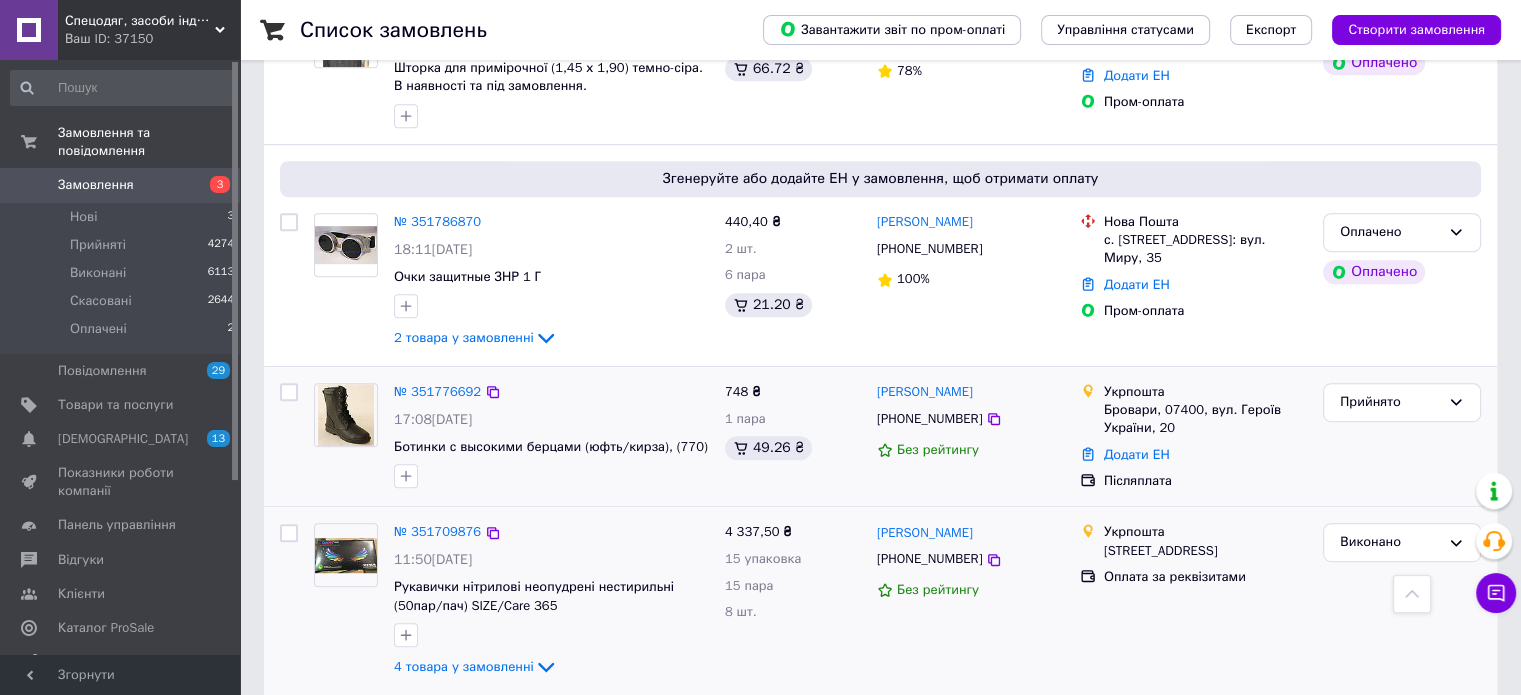 scroll, scrollTop: 900, scrollLeft: 0, axis: vertical 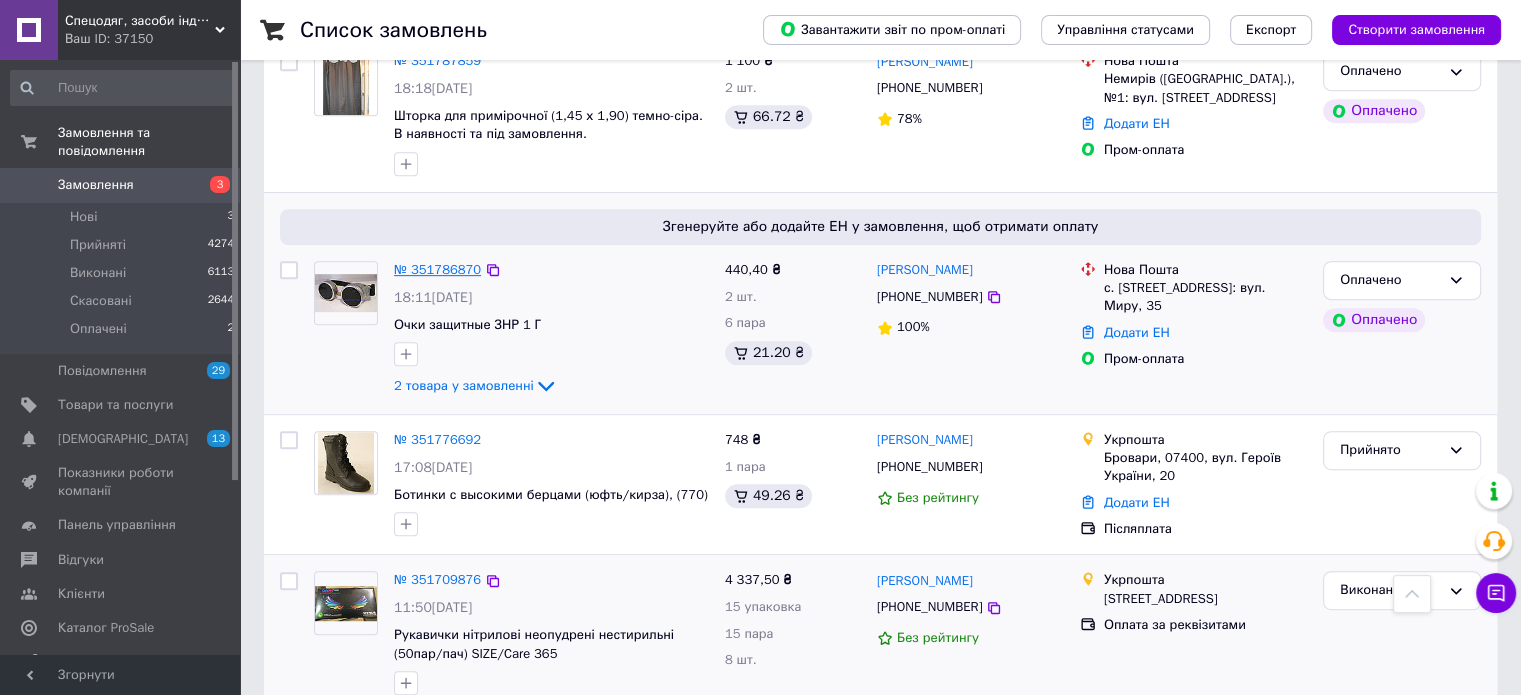 click on "№ 351786870" at bounding box center [437, 269] 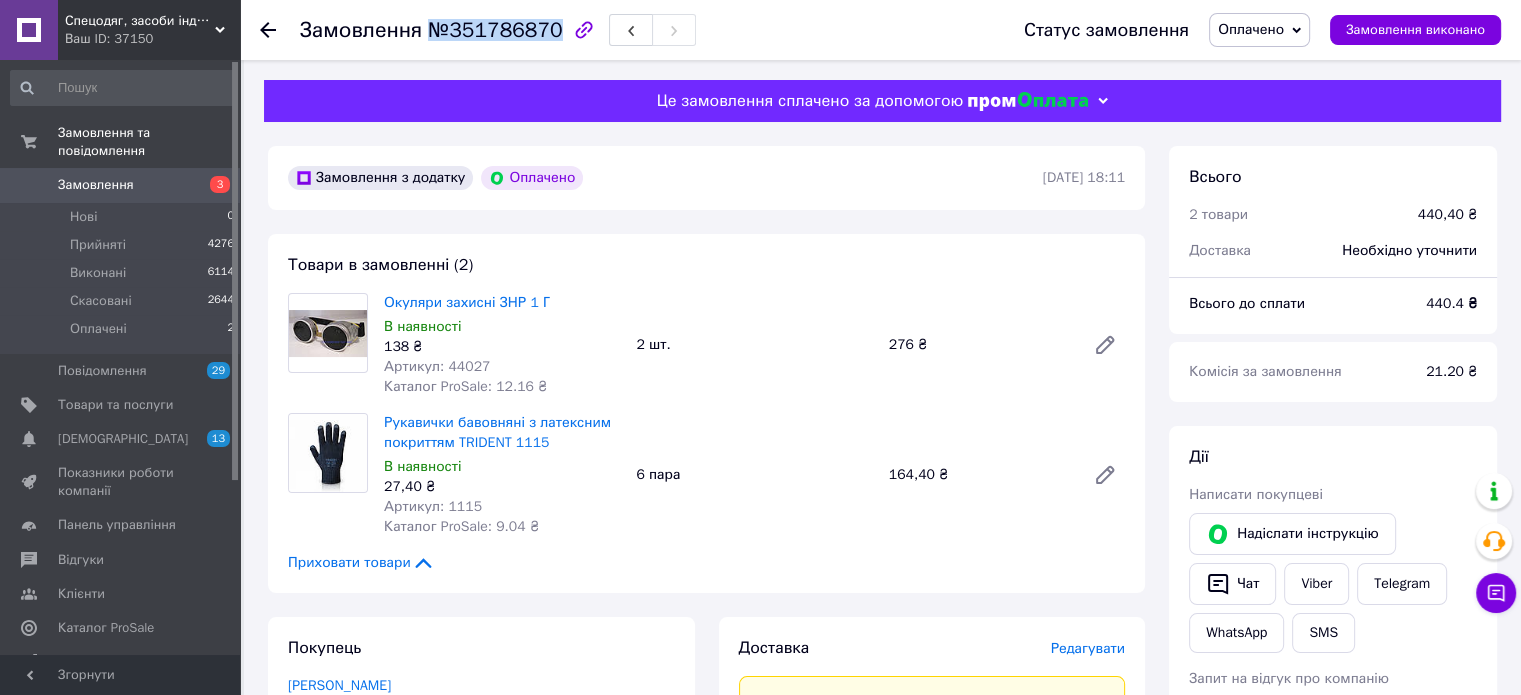 drag, startPoint x: 427, startPoint y: 30, endPoint x: 544, endPoint y: 33, distance: 117.03845 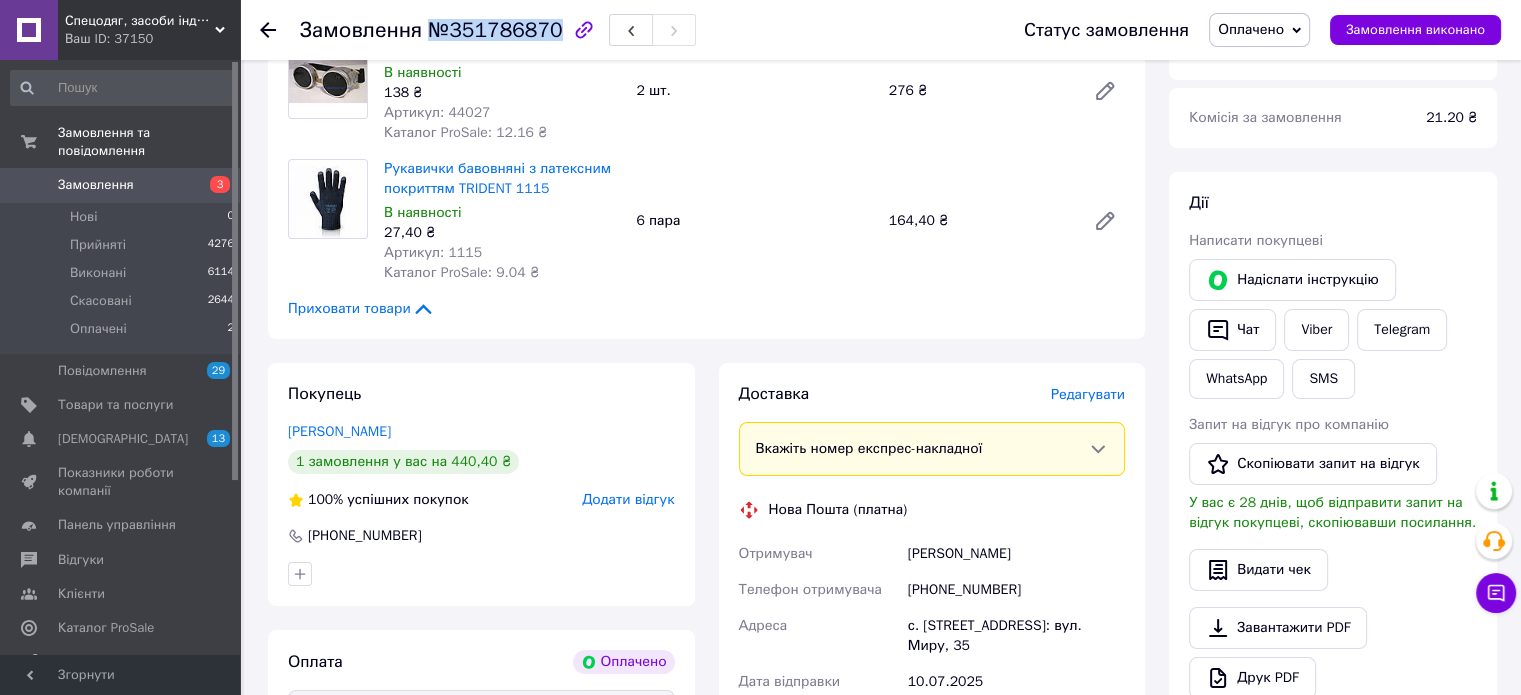 scroll, scrollTop: 300, scrollLeft: 0, axis: vertical 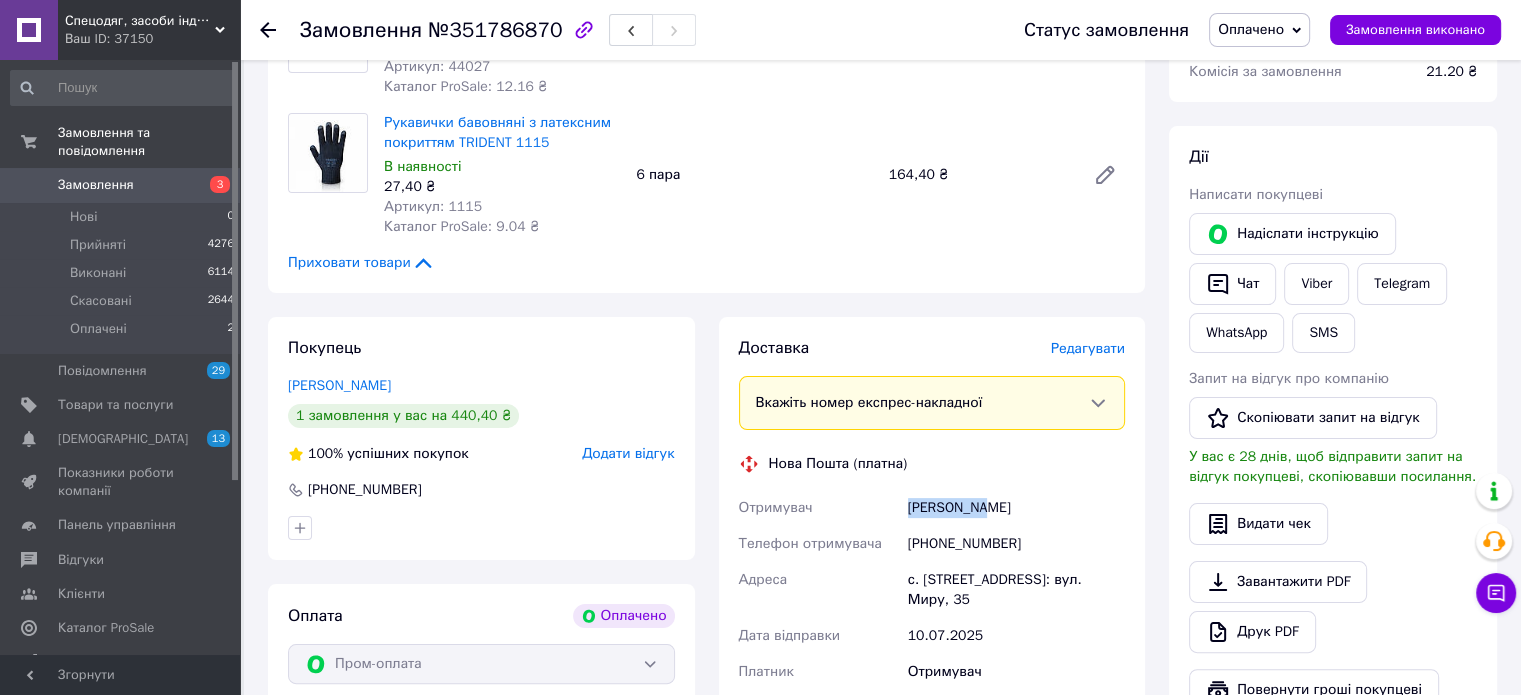 drag, startPoint x: 1000, startPoint y: 502, endPoint x: 910, endPoint y: 512, distance: 90.55385 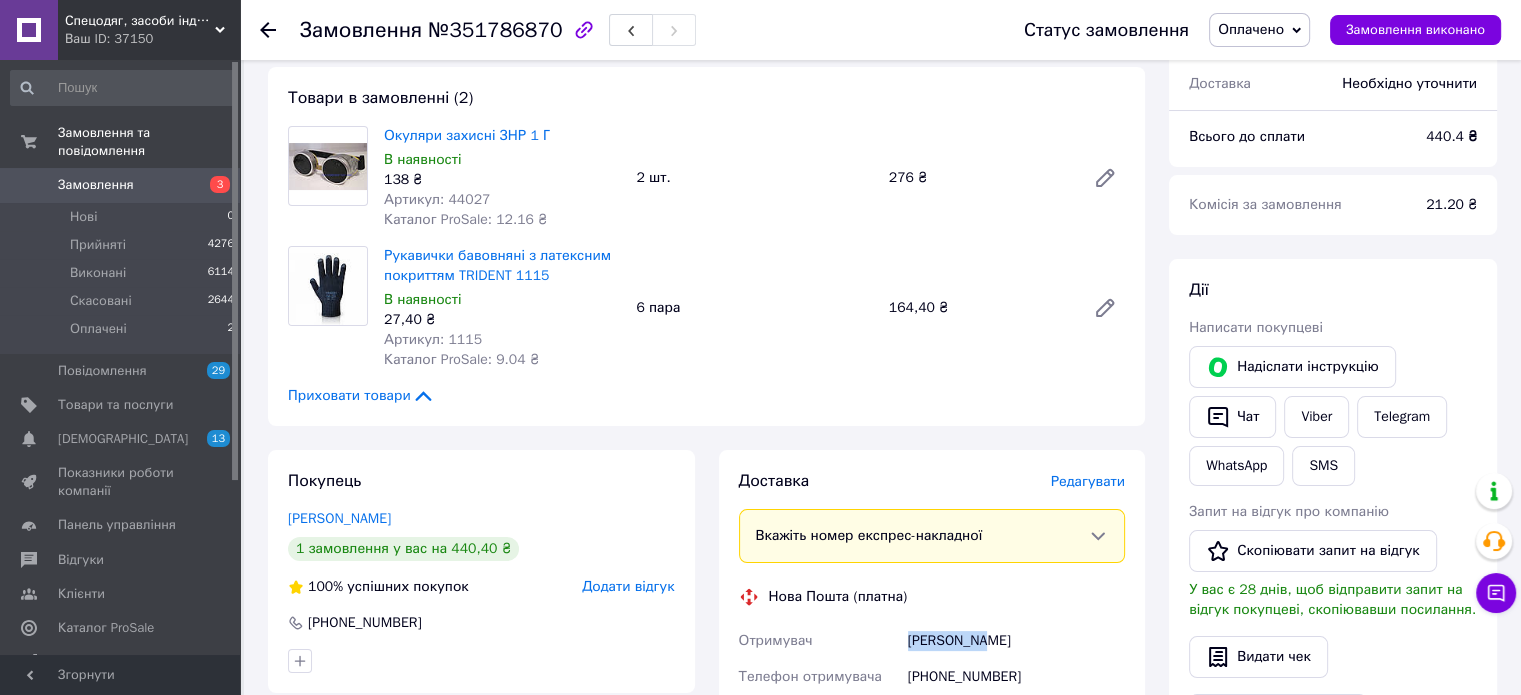 scroll, scrollTop: 400, scrollLeft: 0, axis: vertical 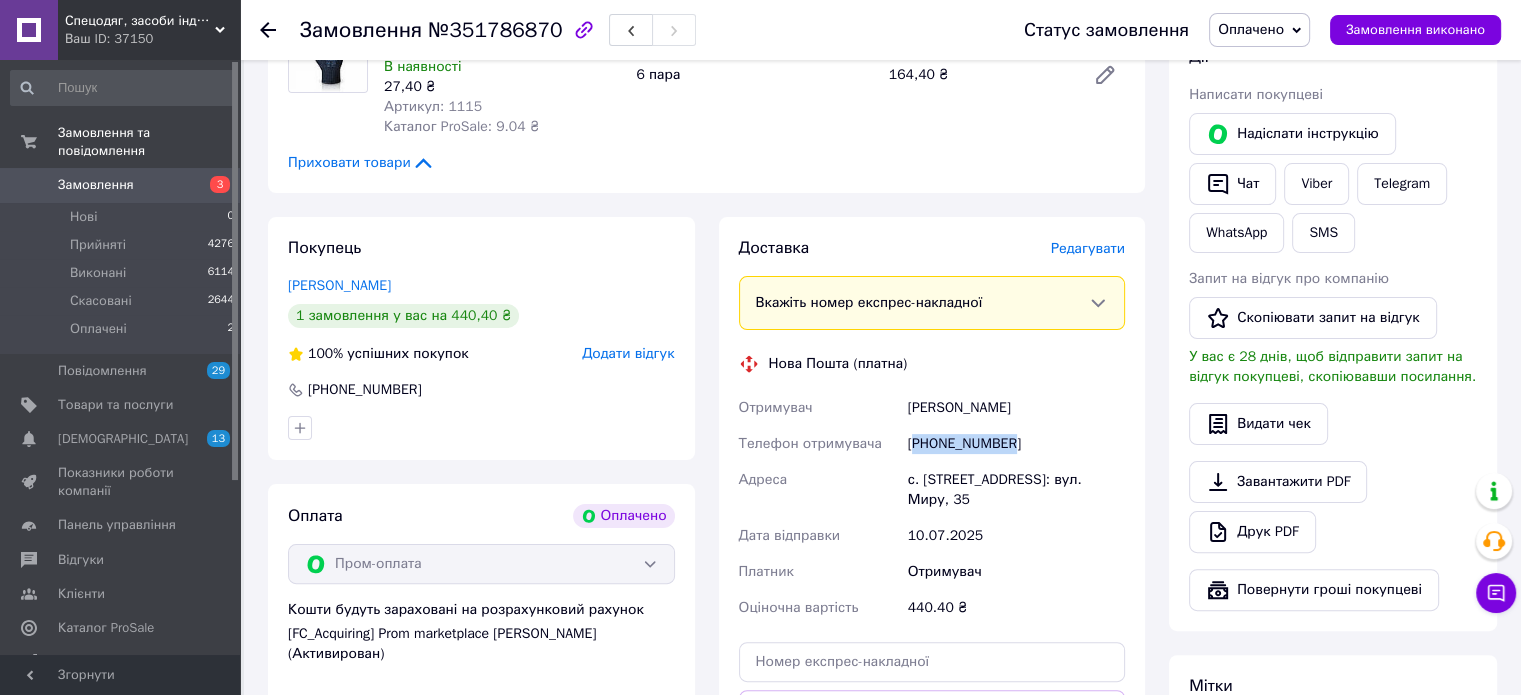 drag, startPoint x: 997, startPoint y: 449, endPoint x: 915, endPoint y: 448, distance: 82.006096 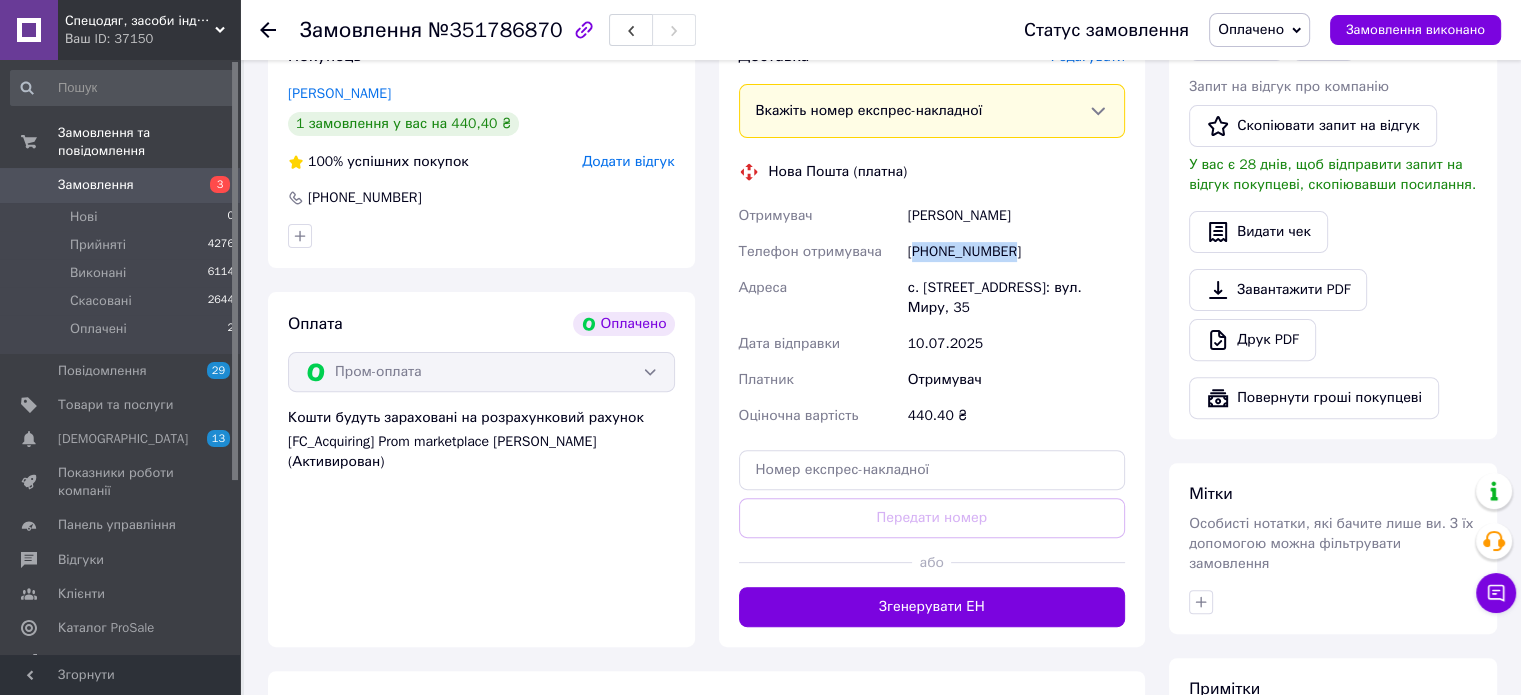 scroll, scrollTop: 600, scrollLeft: 0, axis: vertical 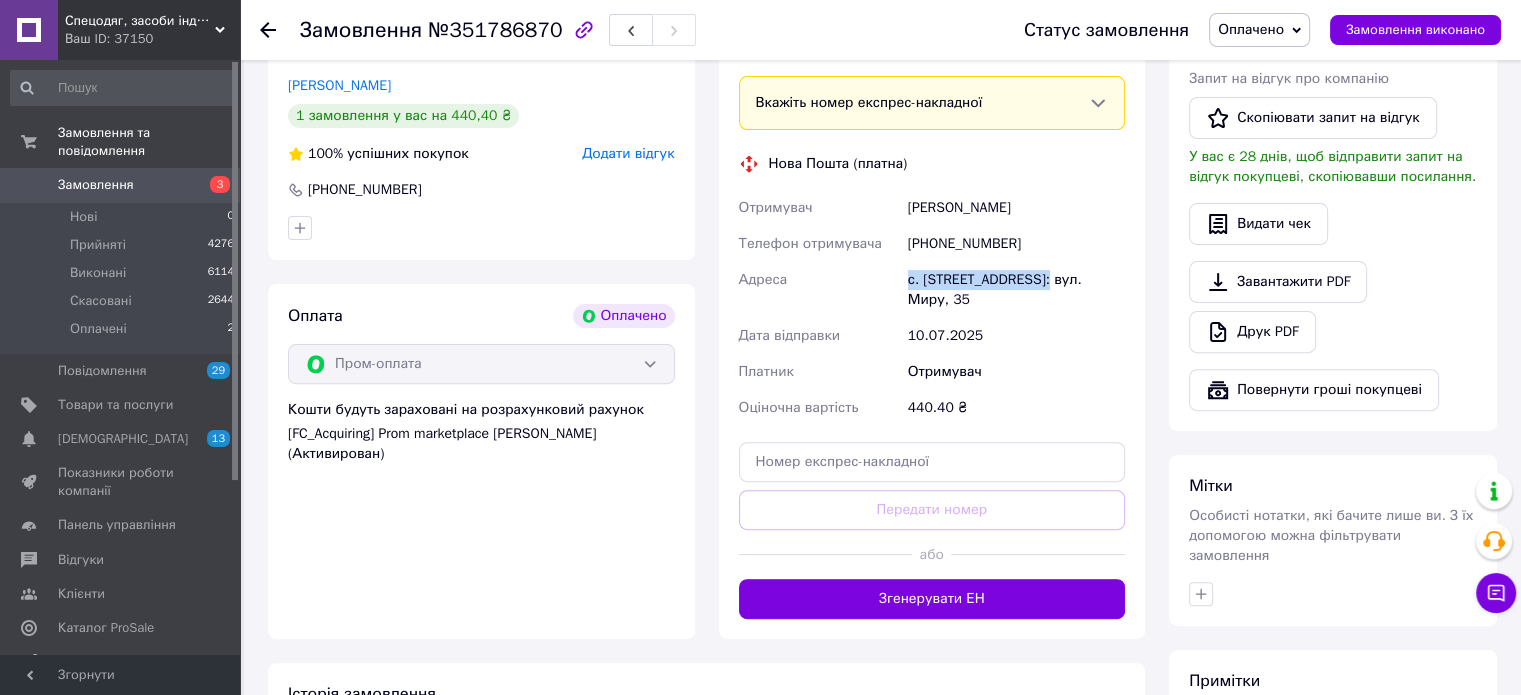 drag, startPoint x: 1052, startPoint y: 279, endPoint x: 939, endPoint y: 285, distance: 113.15918 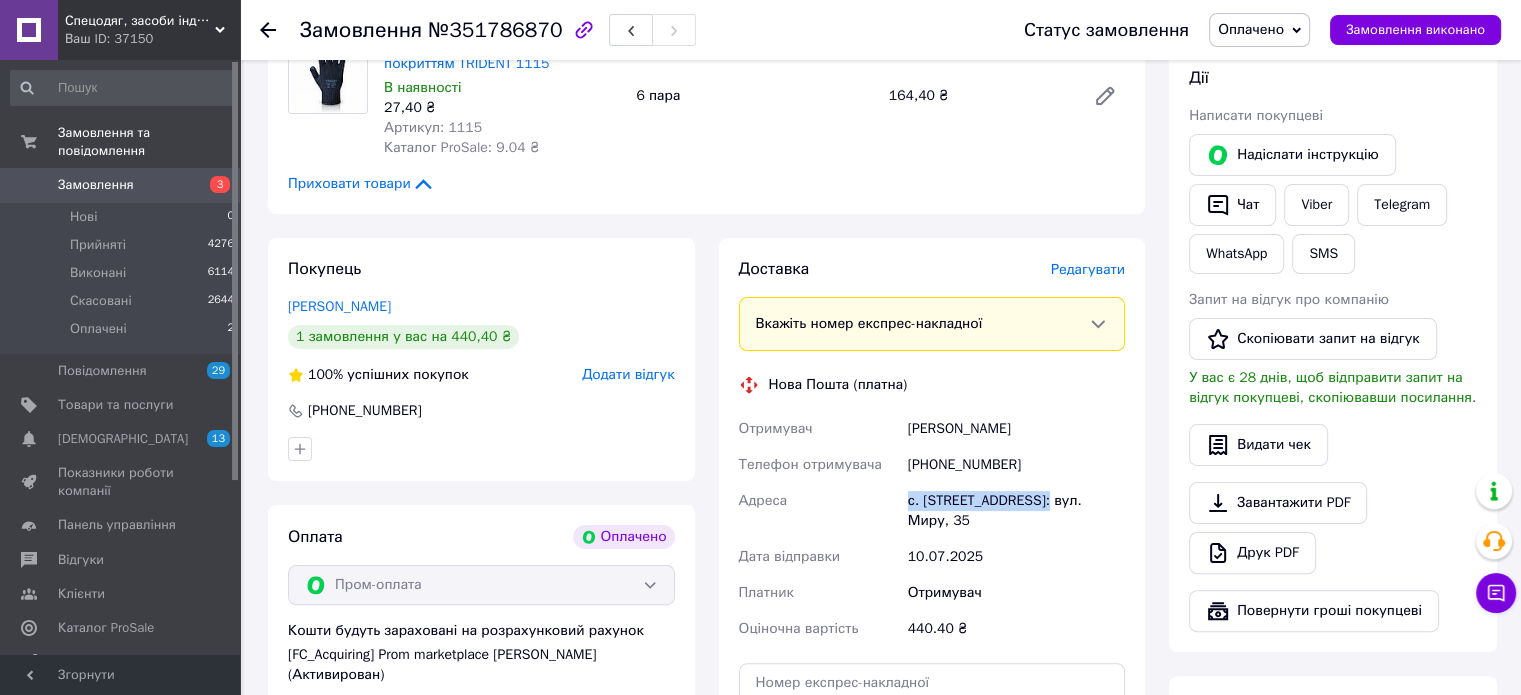 scroll, scrollTop: 100, scrollLeft: 0, axis: vertical 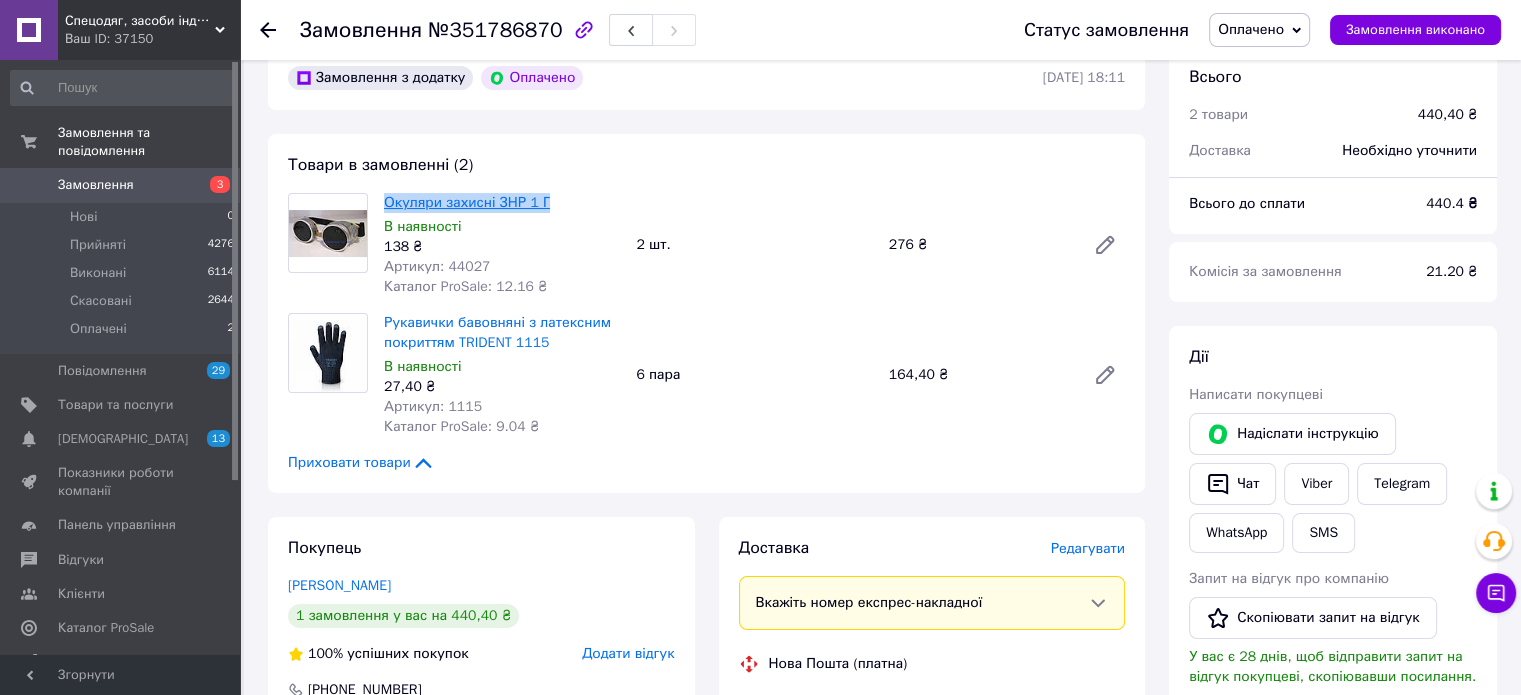 drag, startPoint x: 553, startPoint y: 209, endPoint x: 384, endPoint y: 199, distance: 169.2956 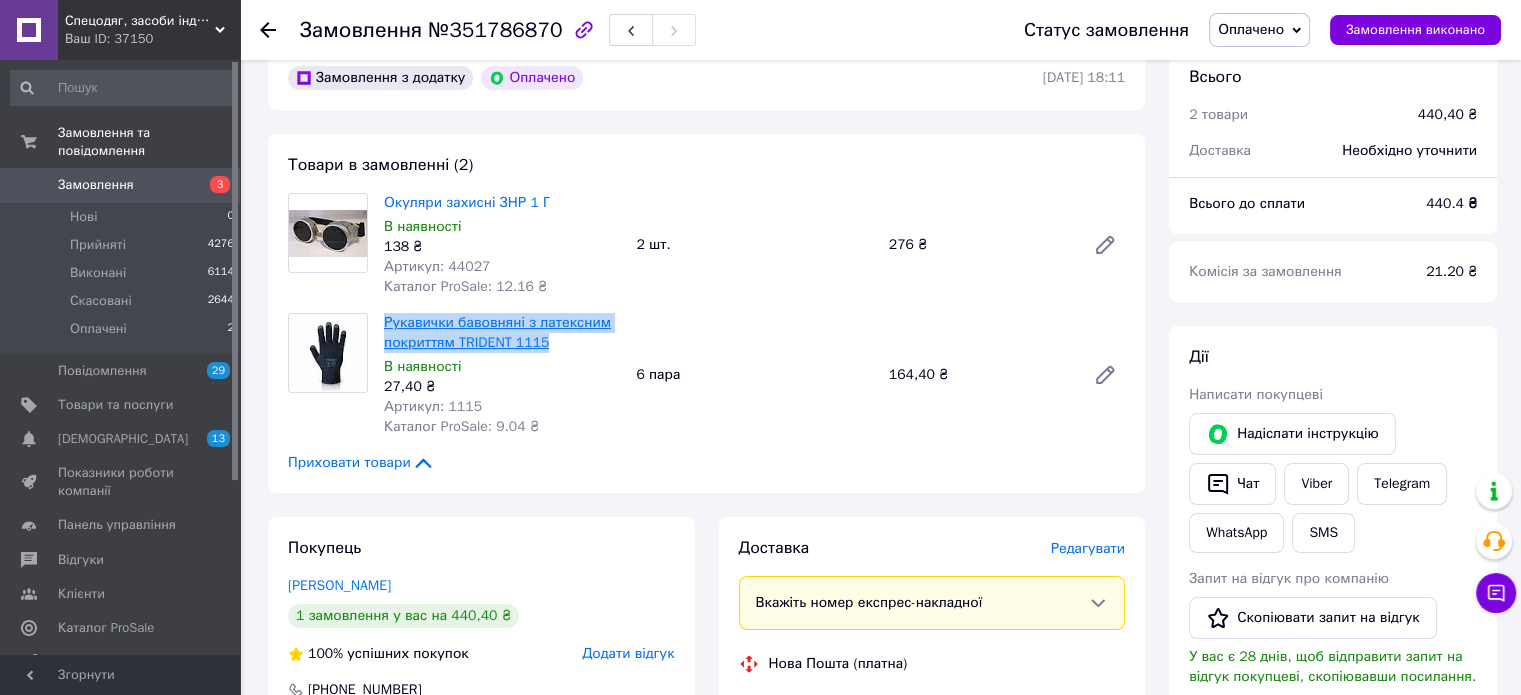 drag, startPoint x: 562, startPoint y: 347, endPoint x: 393, endPoint y: 331, distance: 169.7557 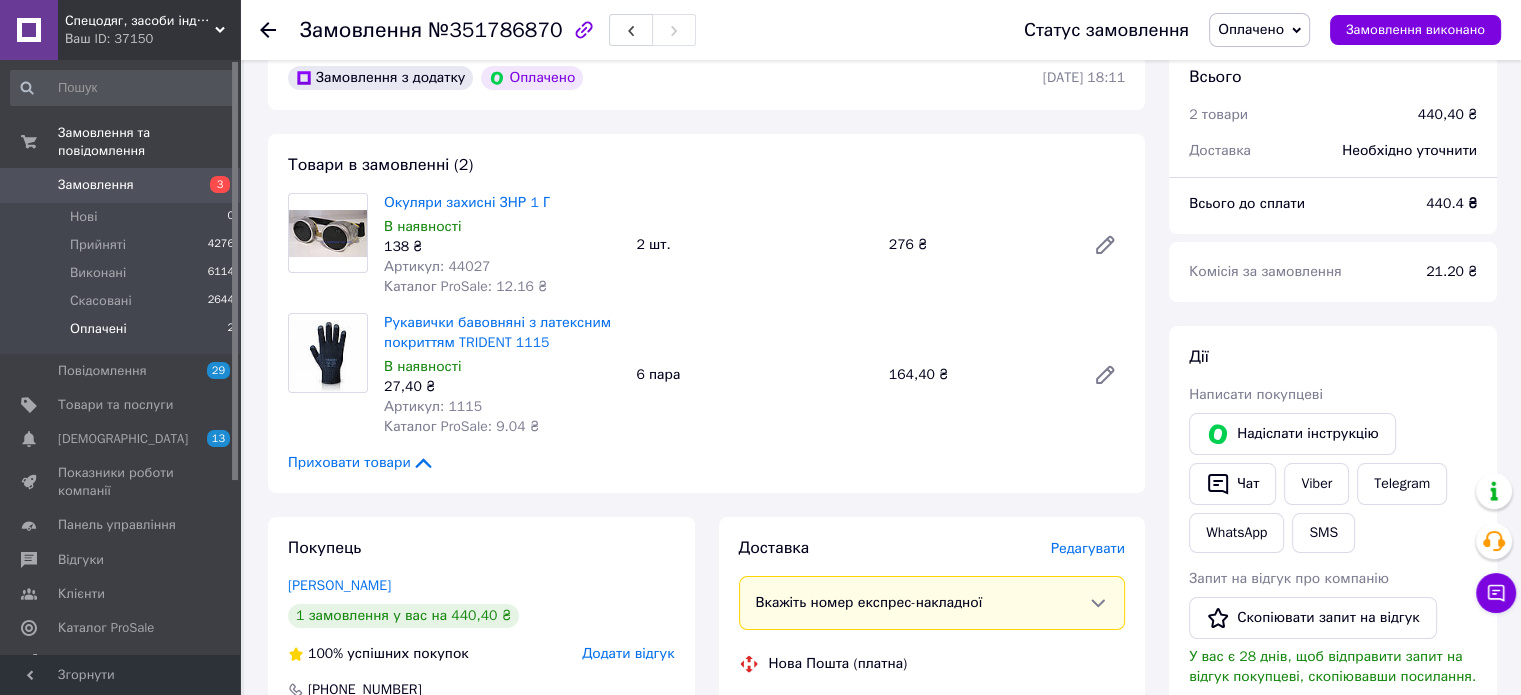 click on "Оплачені 2" at bounding box center (123, 334) 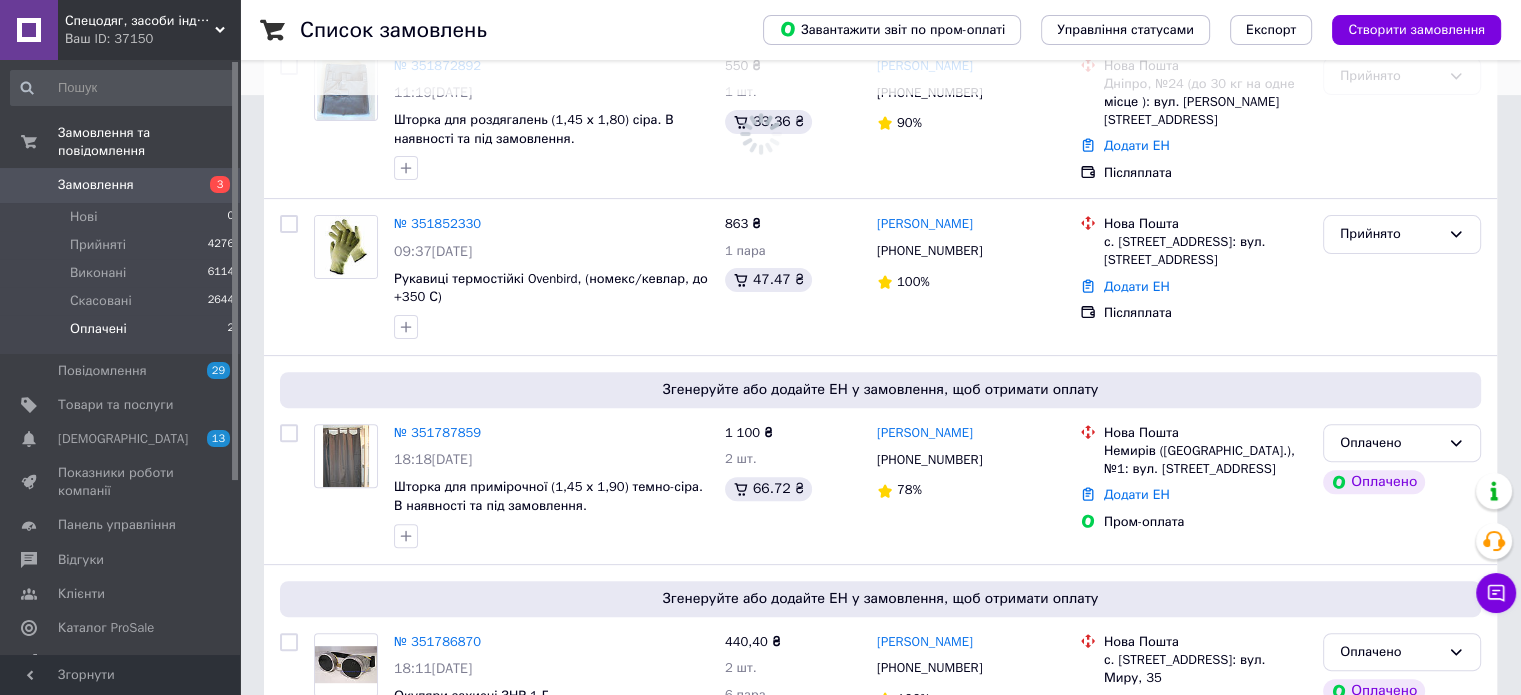 scroll, scrollTop: 0, scrollLeft: 0, axis: both 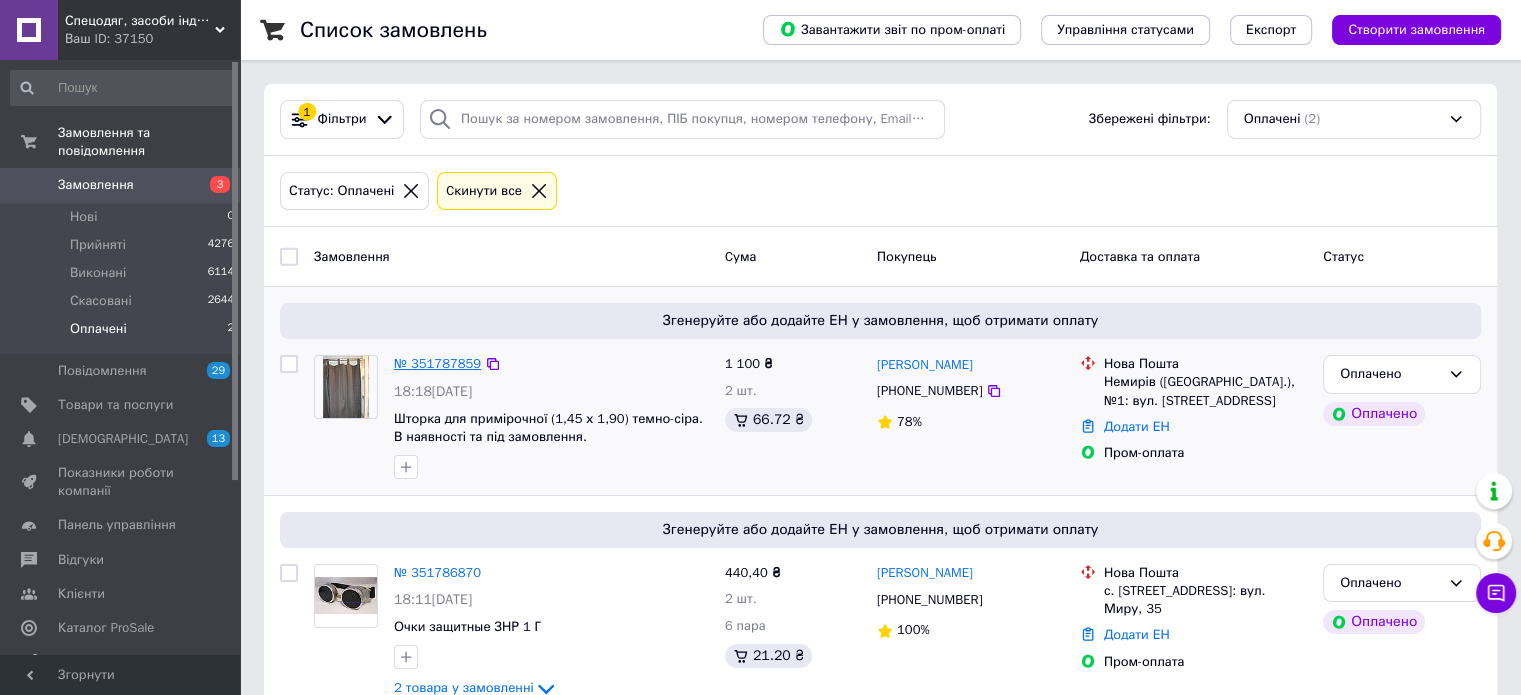 click on "№ 351787859" at bounding box center (437, 363) 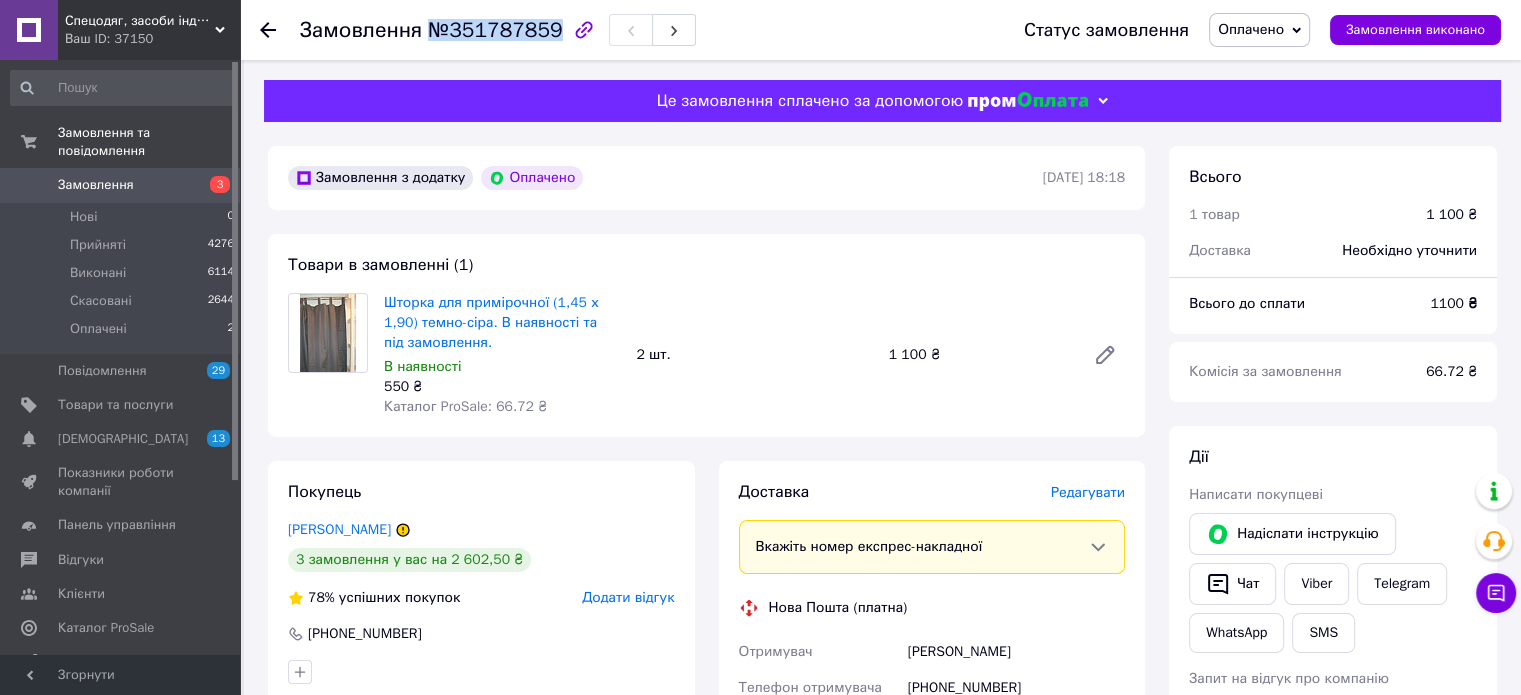 drag, startPoint x: 430, startPoint y: 29, endPoint x: 545, endPoint y: 40, distance: 115.52489 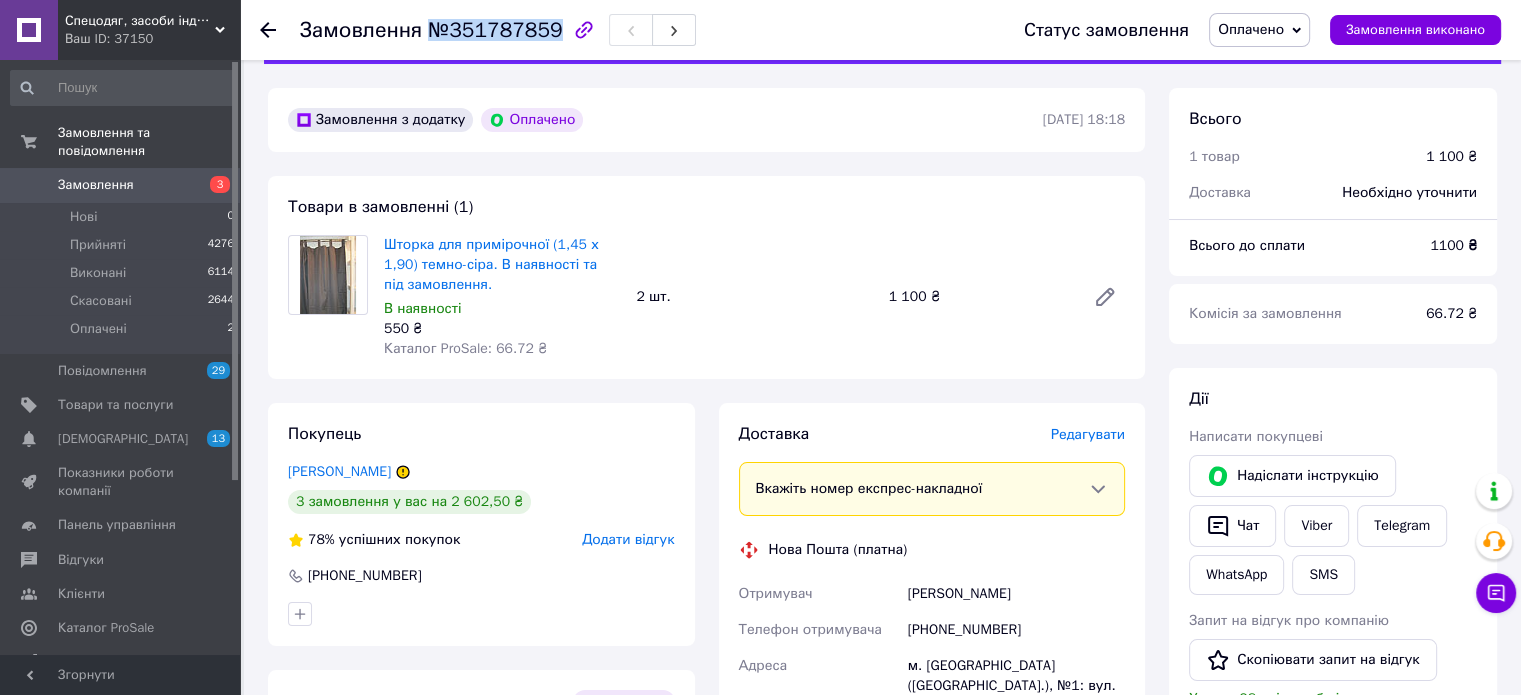 scroll, scrollTop: 200, scrollLeft: 0, axis: vertical 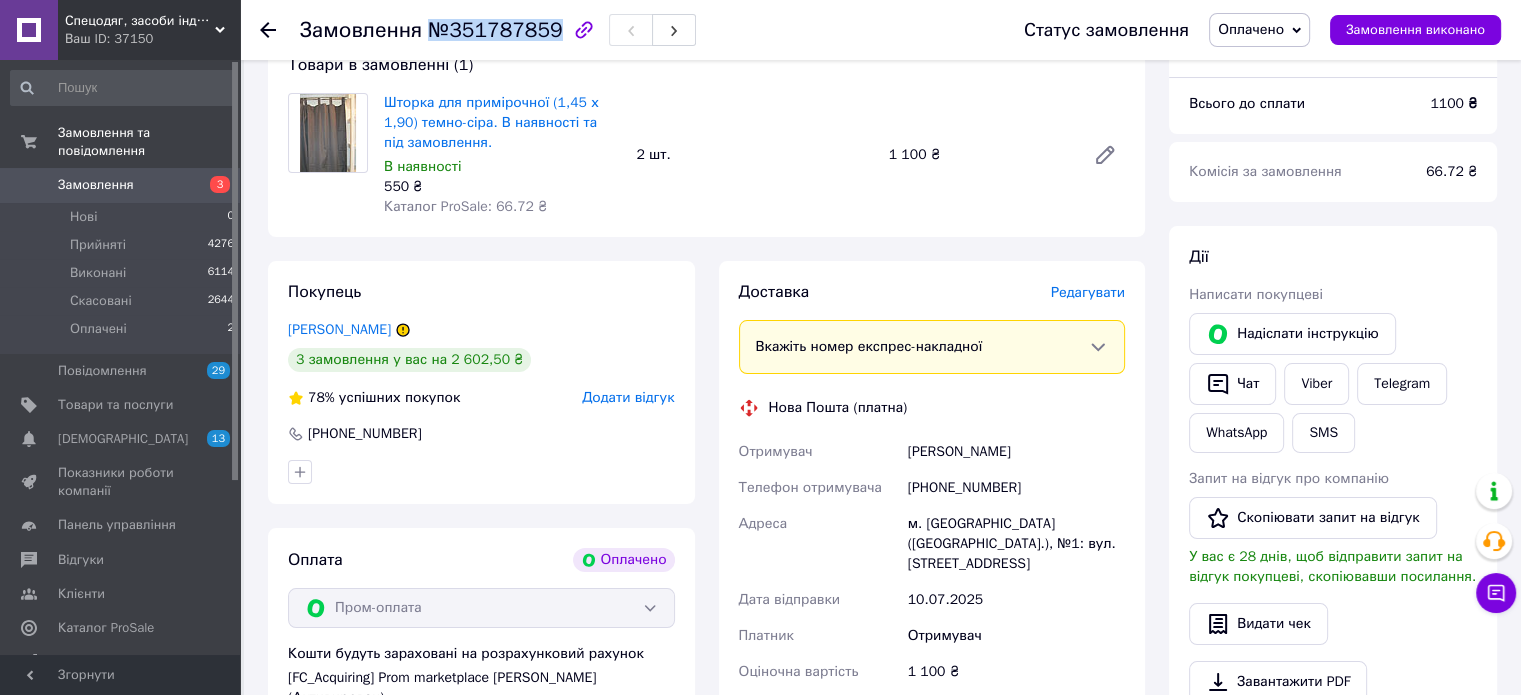 drag, startPoint x: 1028, startPoint y: 451, endPoint x: 900, endPoint y: 452, distance: 128.0039 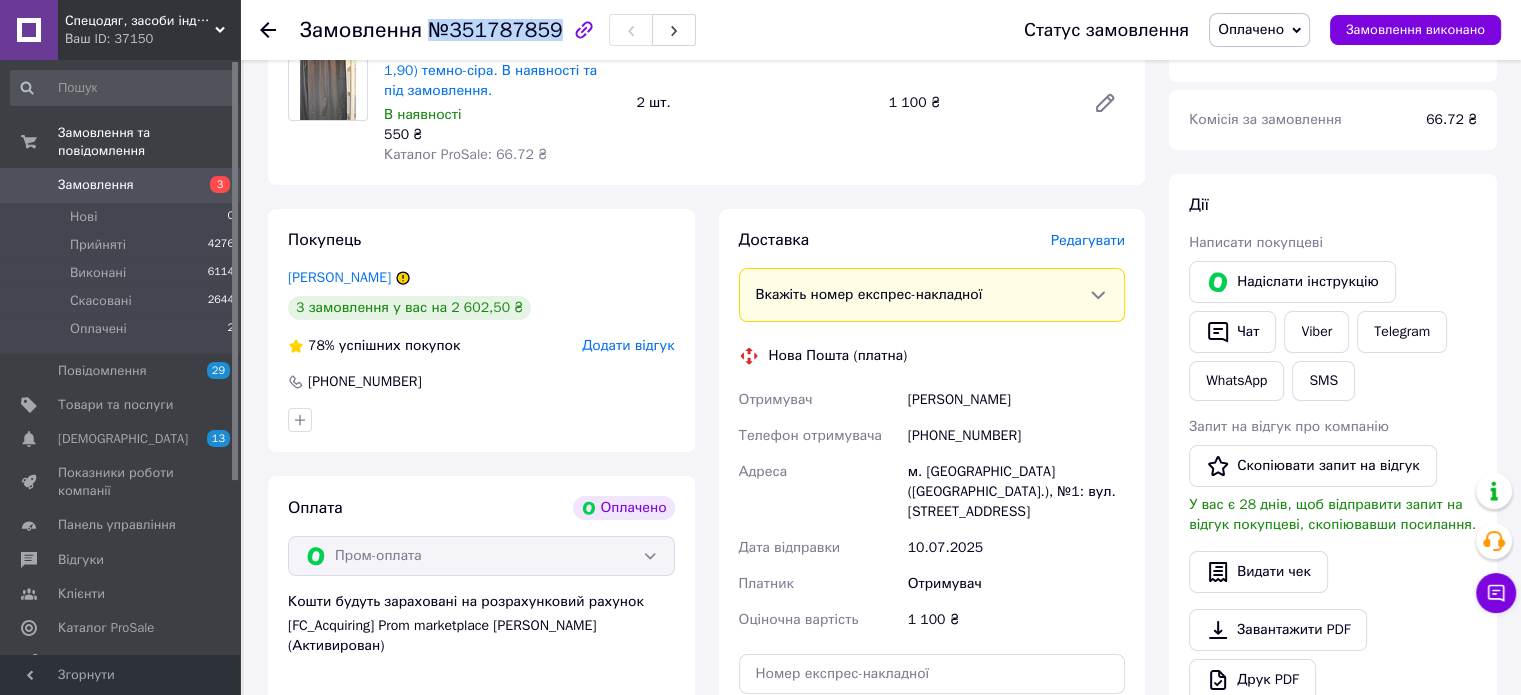 scroll, scrollTop: 300, scrollLeft: 0, axis: vertical 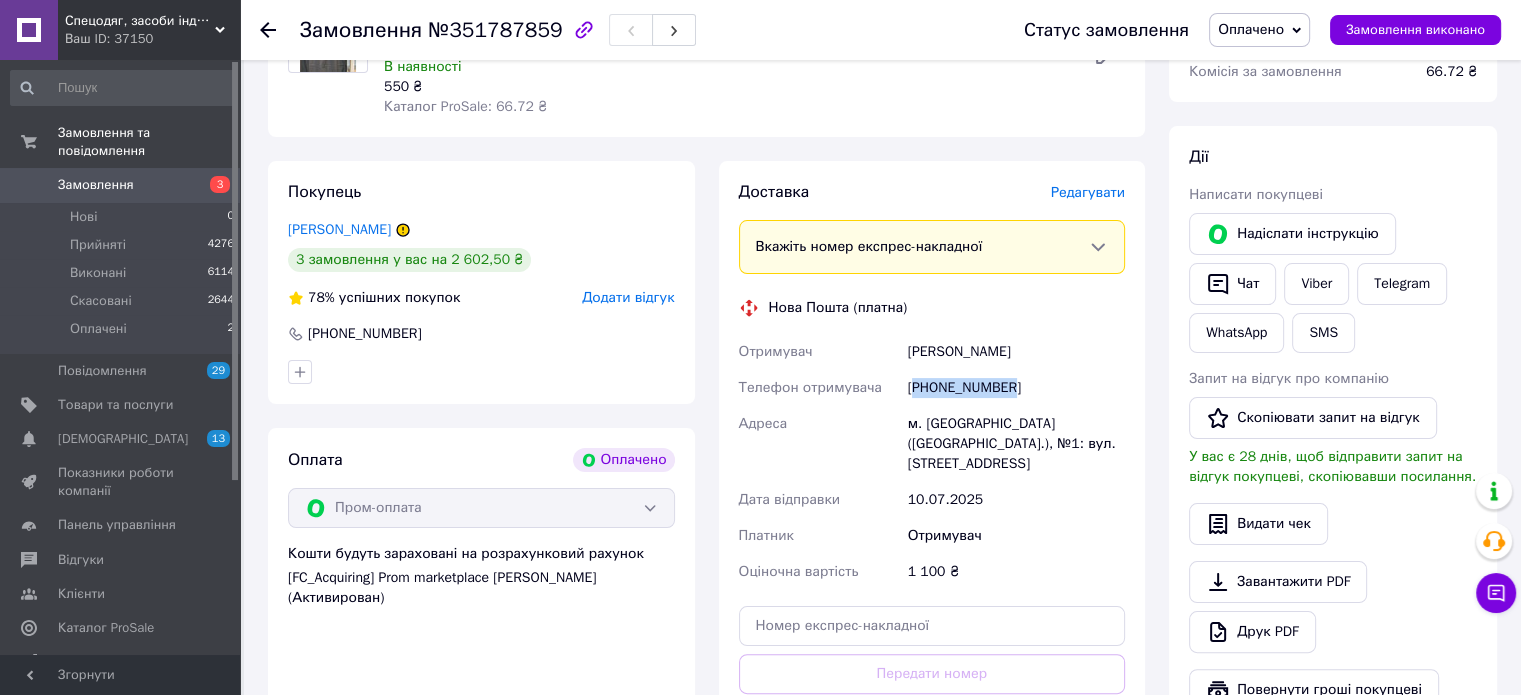drag, startPoint x: 1017, startPoint y: 387, endPoint x: 913, endPoint y: 387, distance: 104 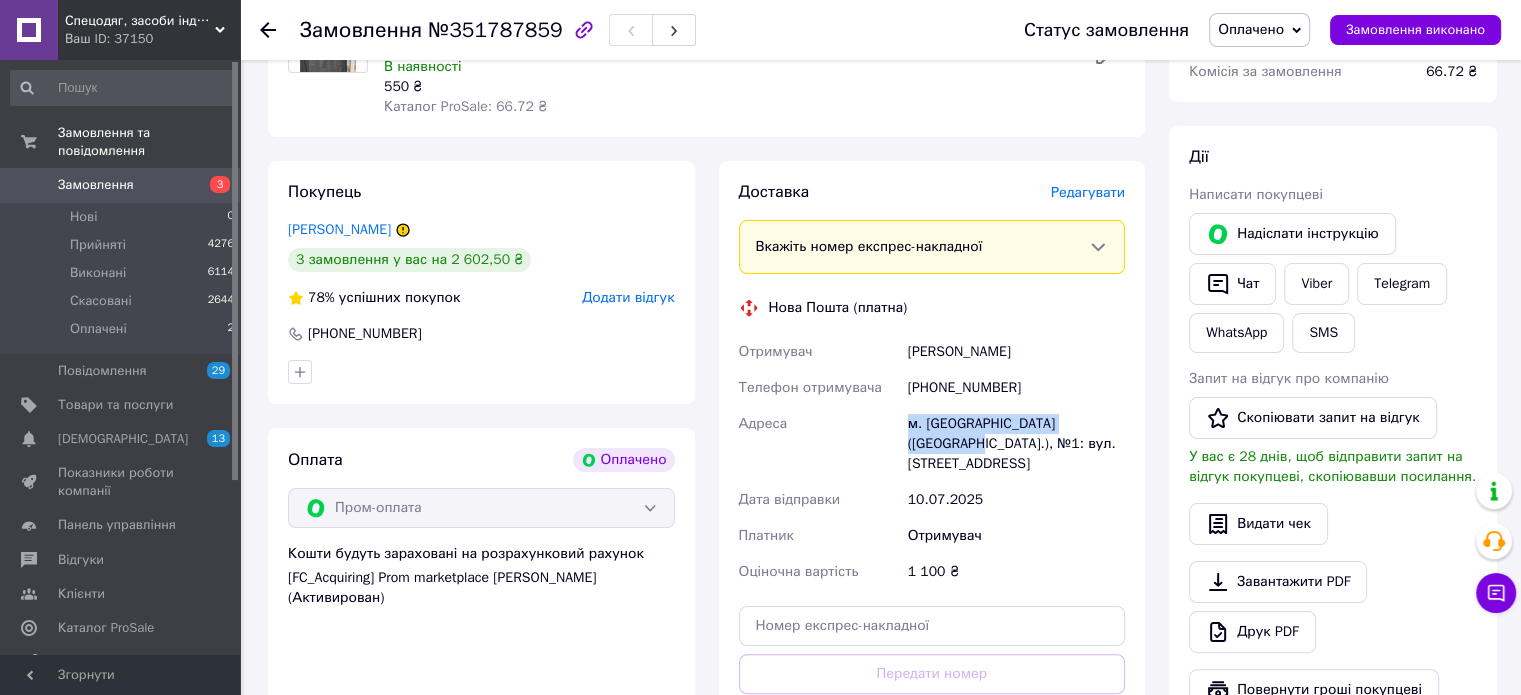 drag, startPoint x: 1113, startPoint y: 424, endPoint x: 944, endPoint y: 422, distance: 169.01184 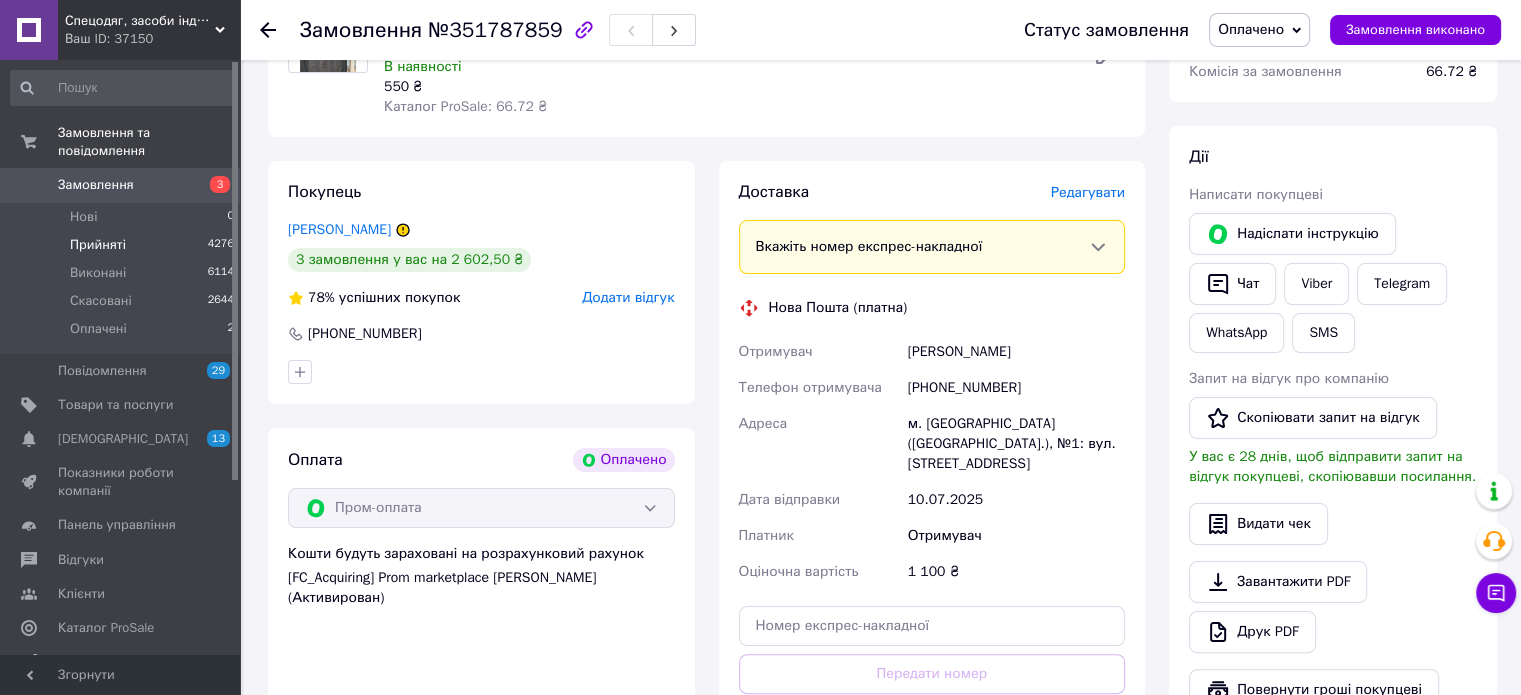 click on "Прийняті 4276" at bounding box center (123, 245) 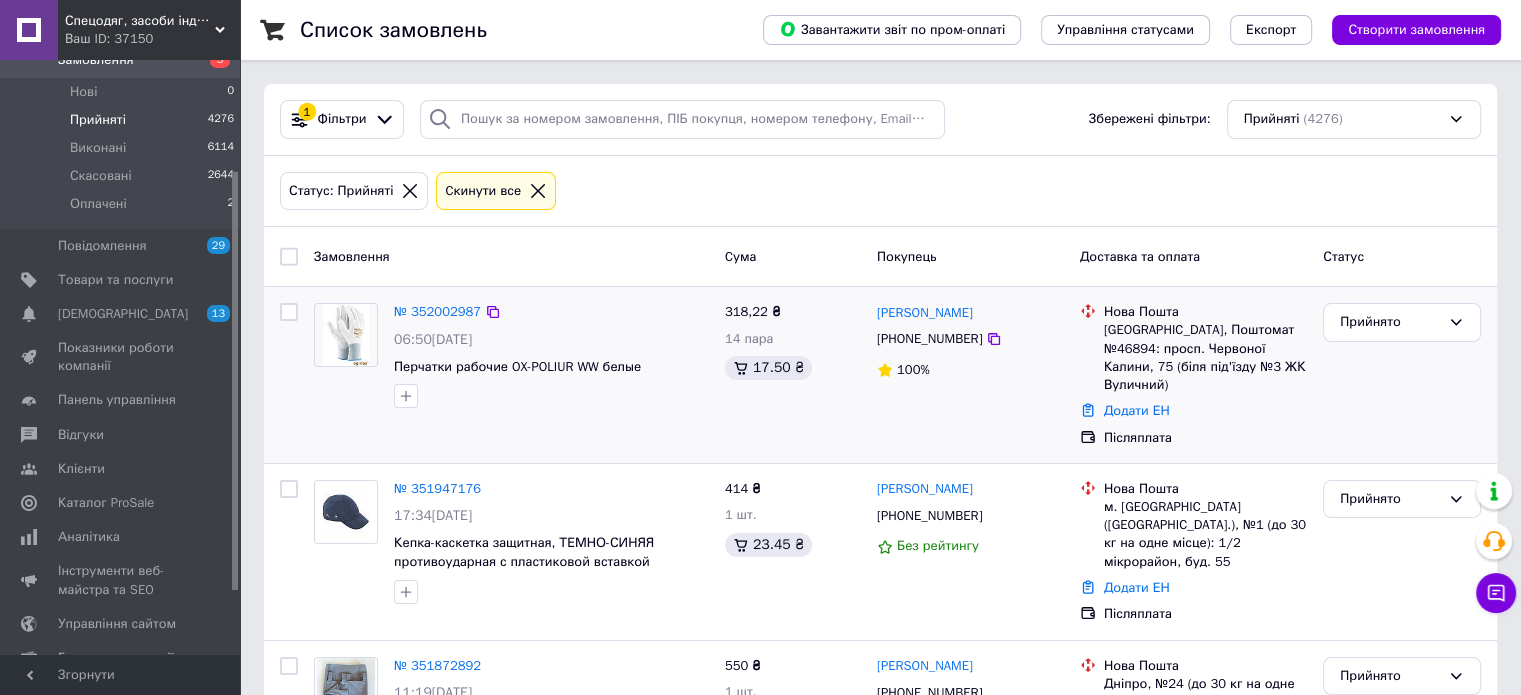 scroll, scrollTop: 247, scrollLeft: 0, axis: vertical 